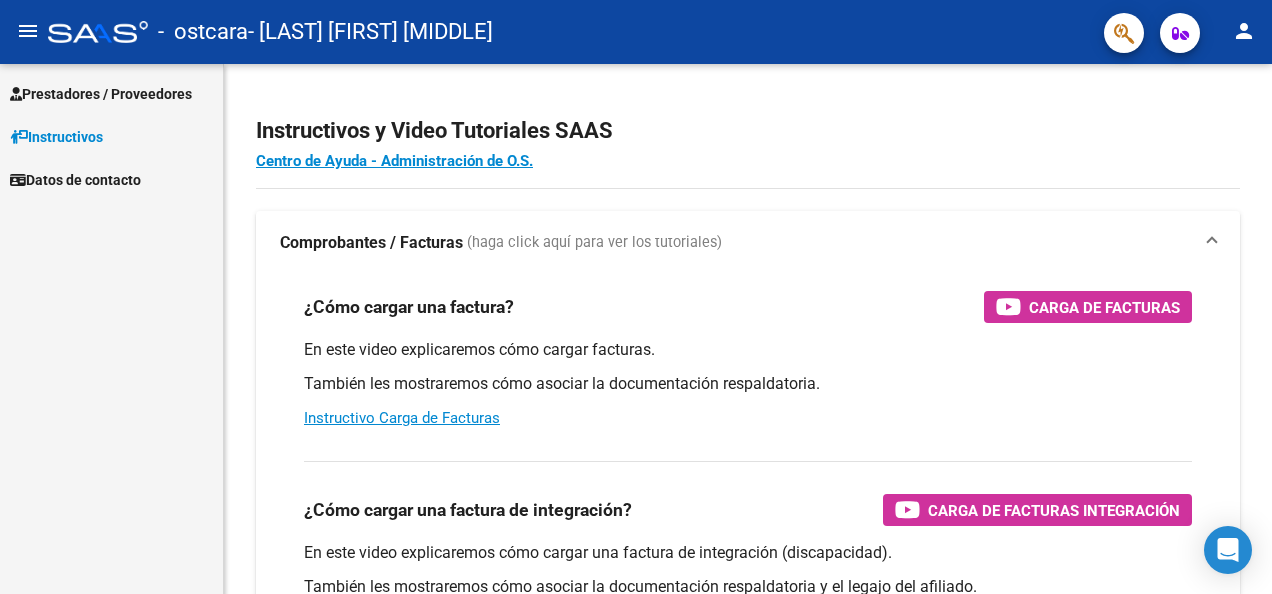 scroll, scrollTop: 0, scrollLeft: 0, axis: both 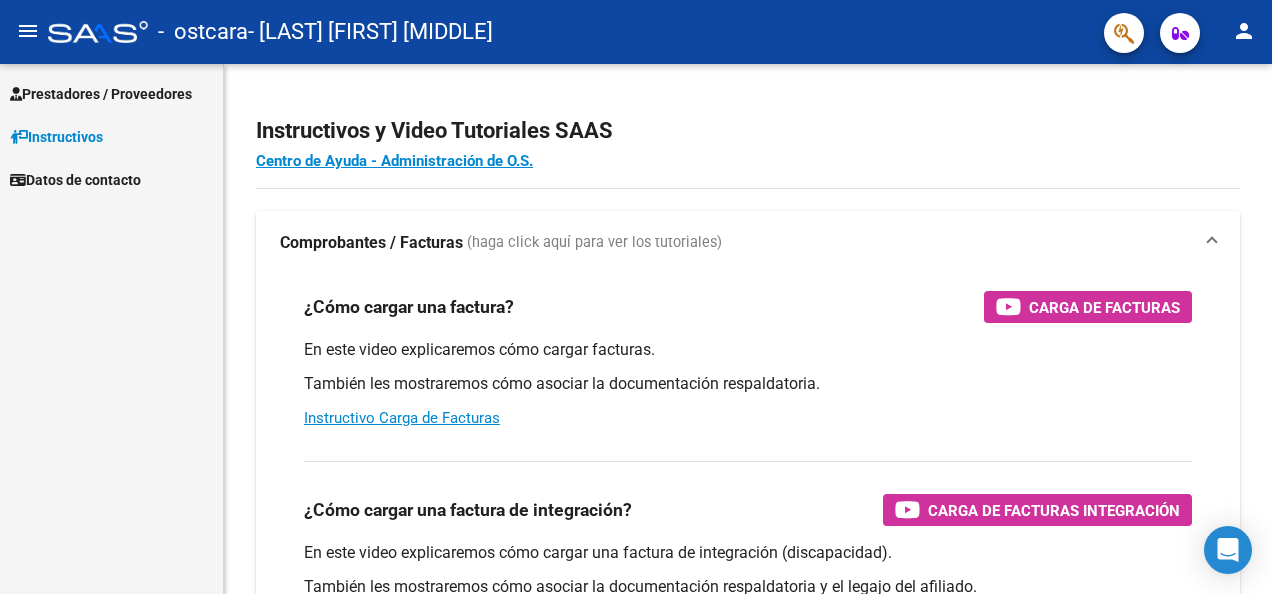 click on "Instructivos" at bounding box center [111, 136] 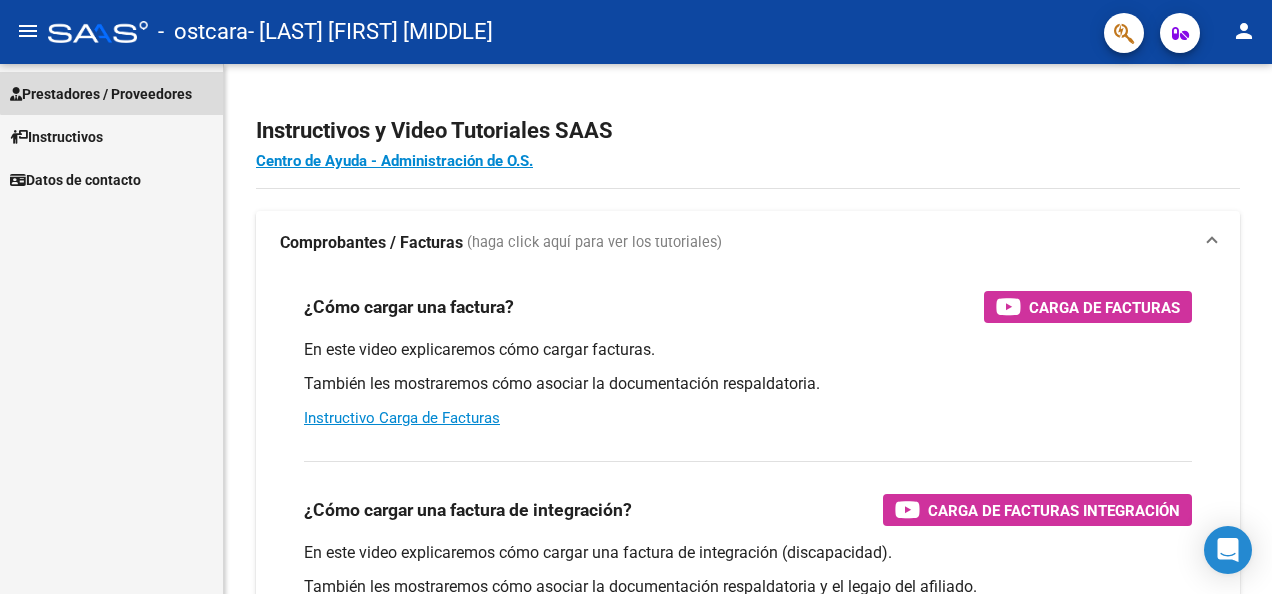 click on "Prestadores / Proveedores" at bounding box center (101, 94) 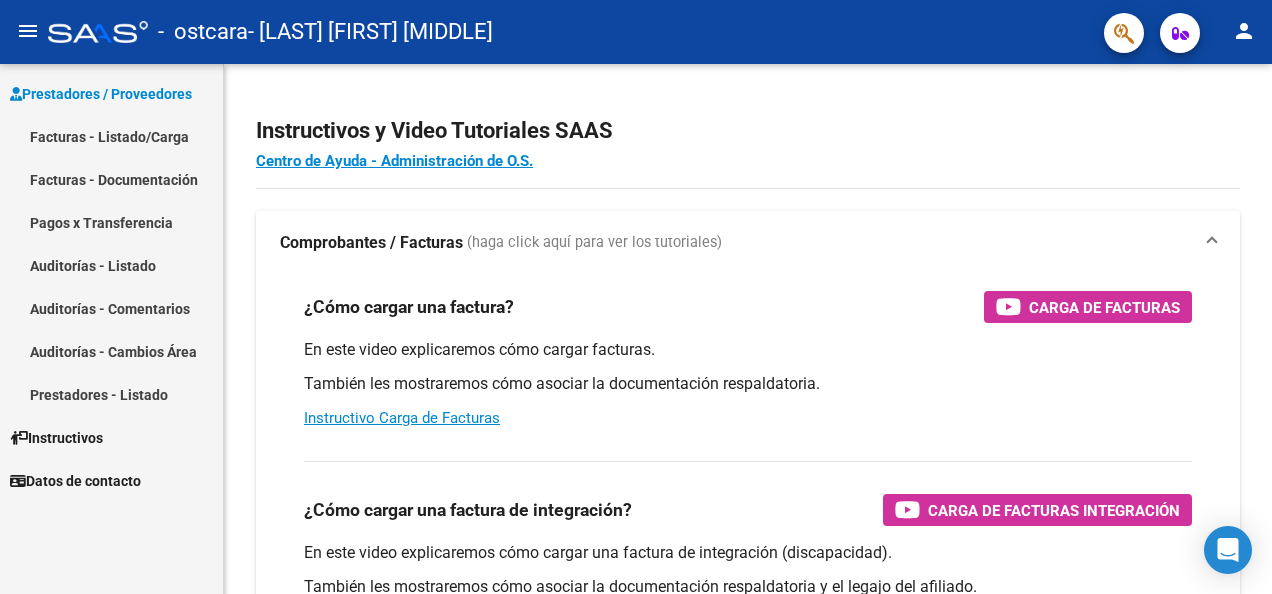 click on "Facturas - Listado/Carga" at bounding box center [111, 136] 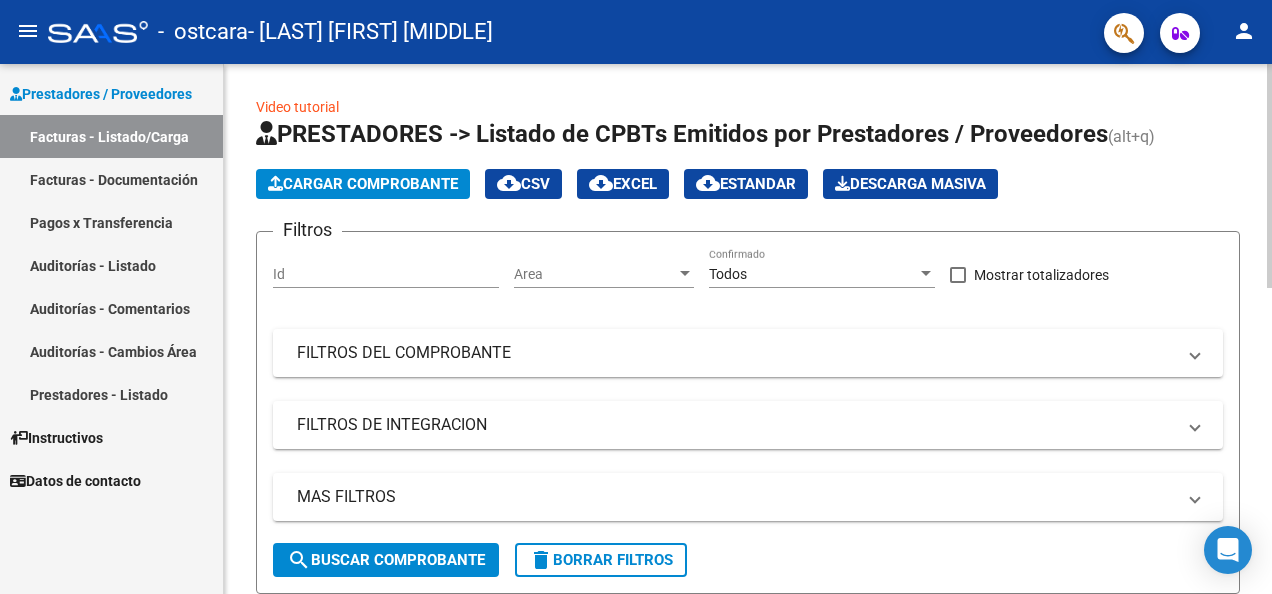 click on "Cargar Comprobante" 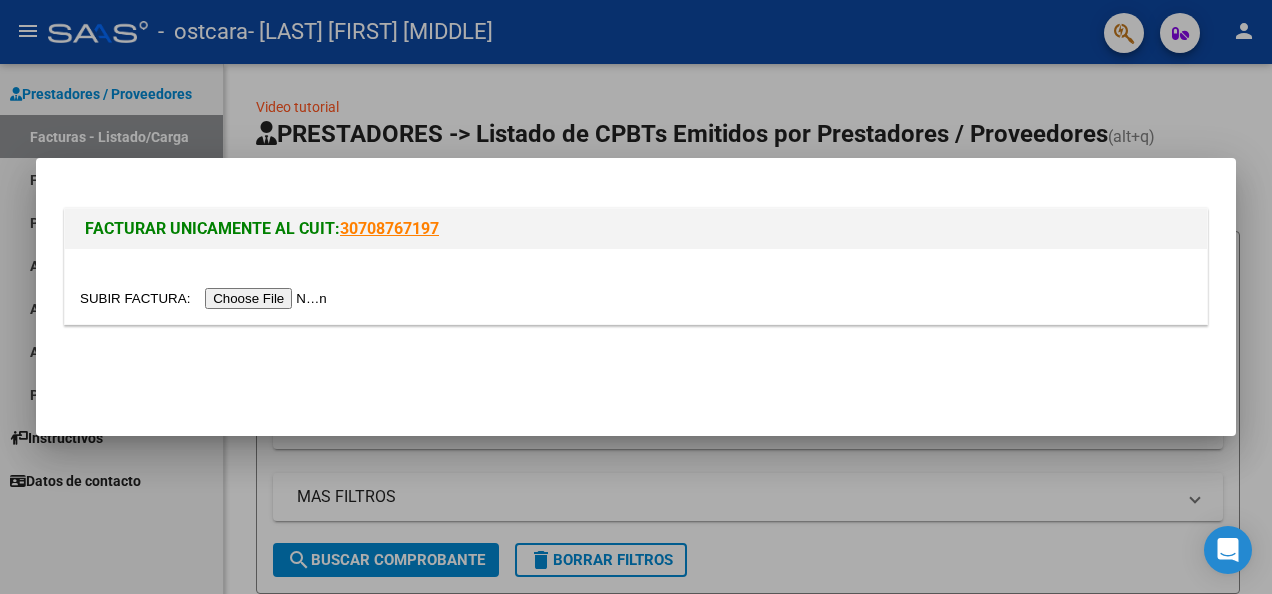 click at bounding box center (206, 298) 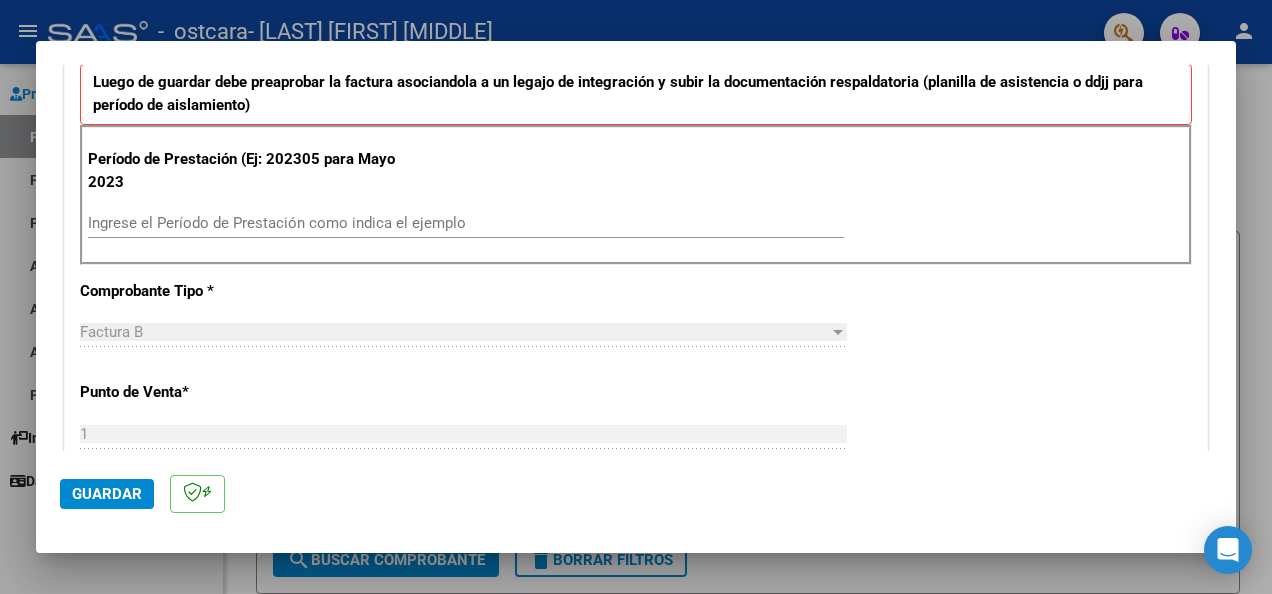 scroll, scrollTop: 420, scrollLeft: 0, axis: vertical 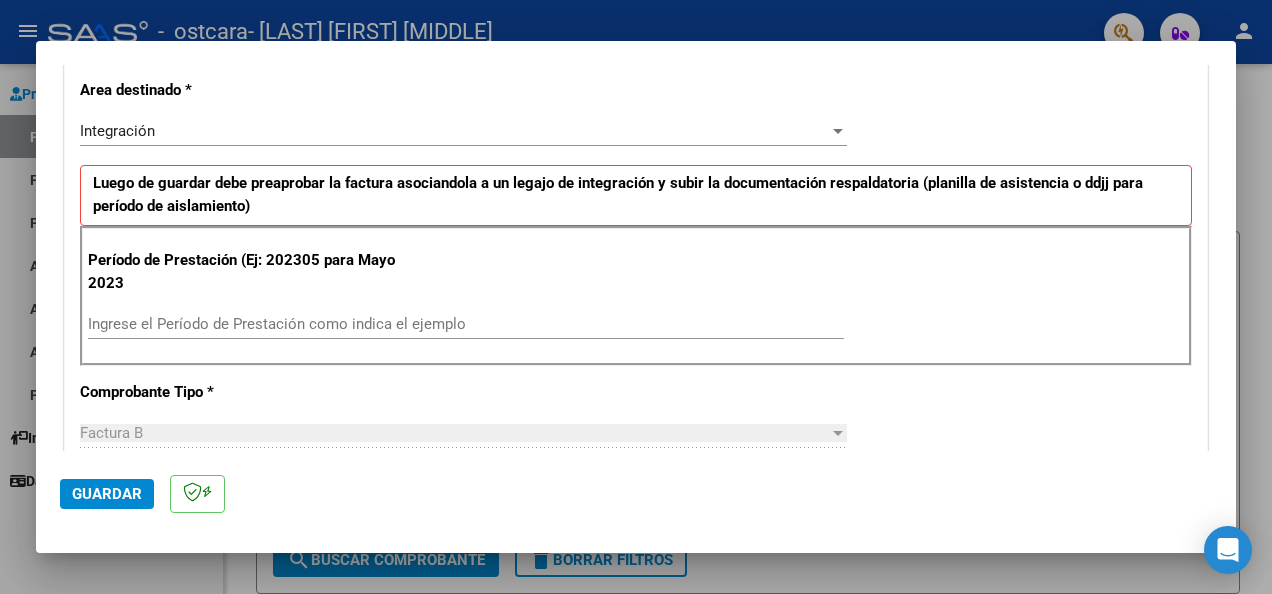 click on "Ingrese el Período de Prestación como indica el ejemplo" at bounding box center (466, 324) 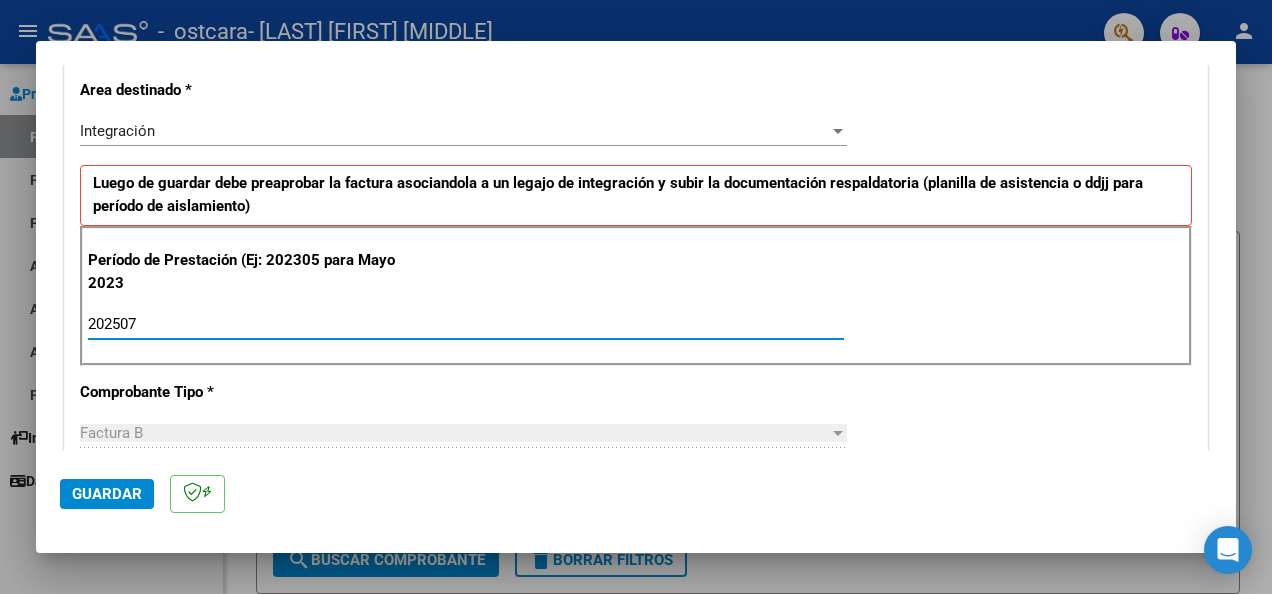 type on "202507" 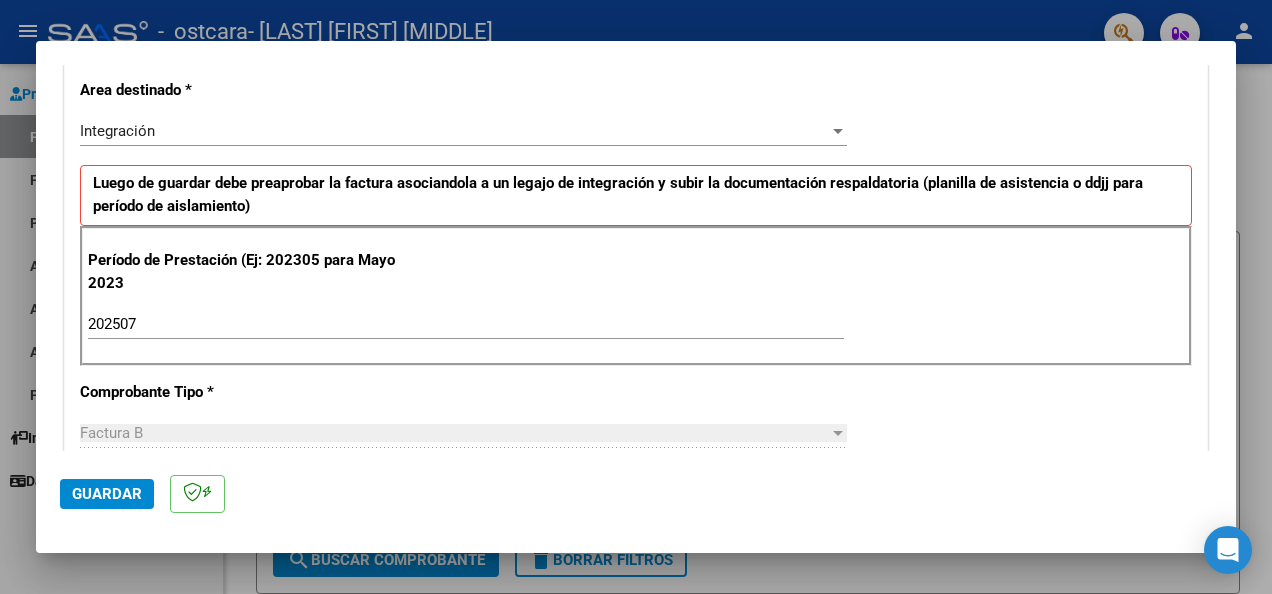 scroll, scrollTop: 1392, scrollLeft: 0, axis: vertical 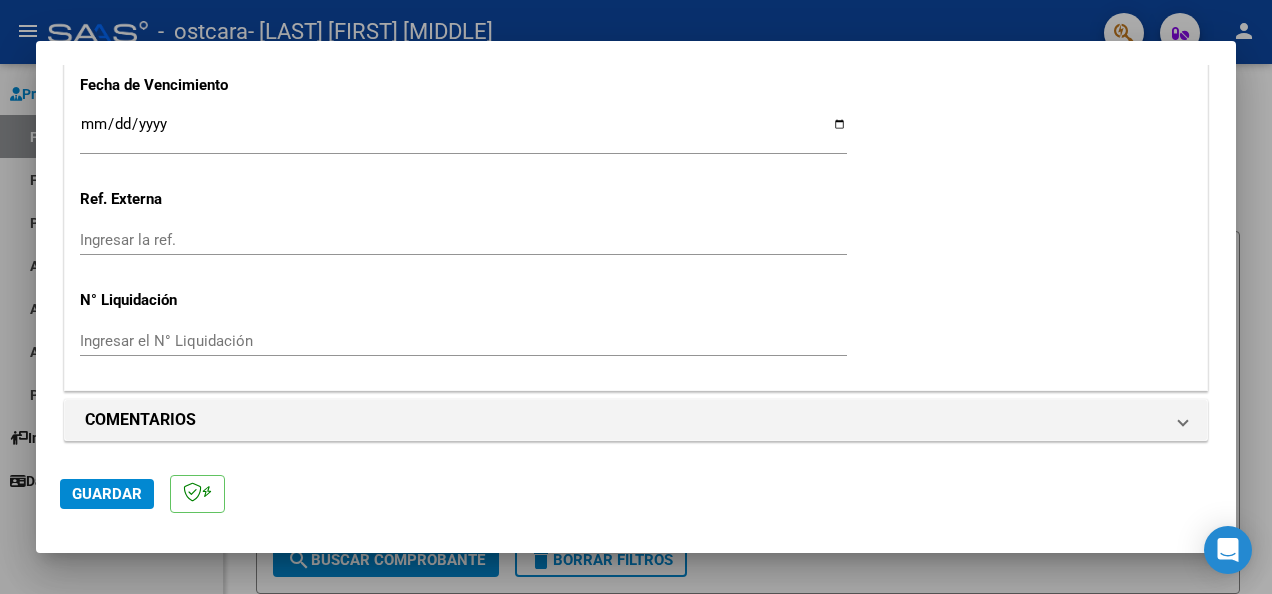 click on "Guardar" 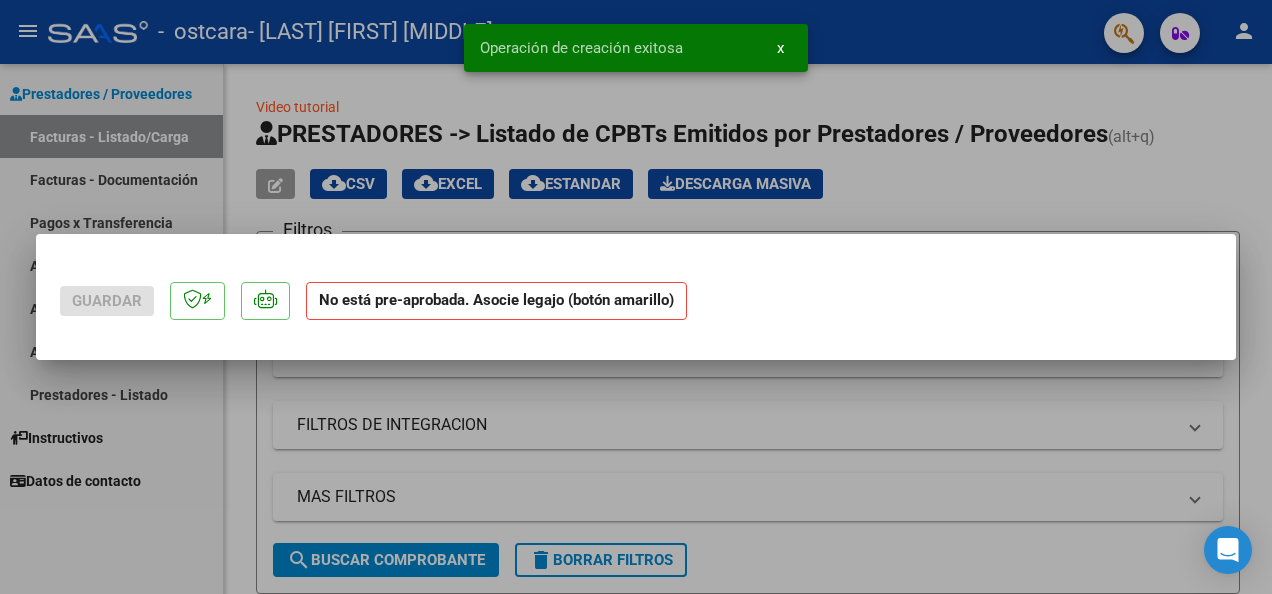 scroll, scrollTop: 0, scrollLeft: 0, axis: both 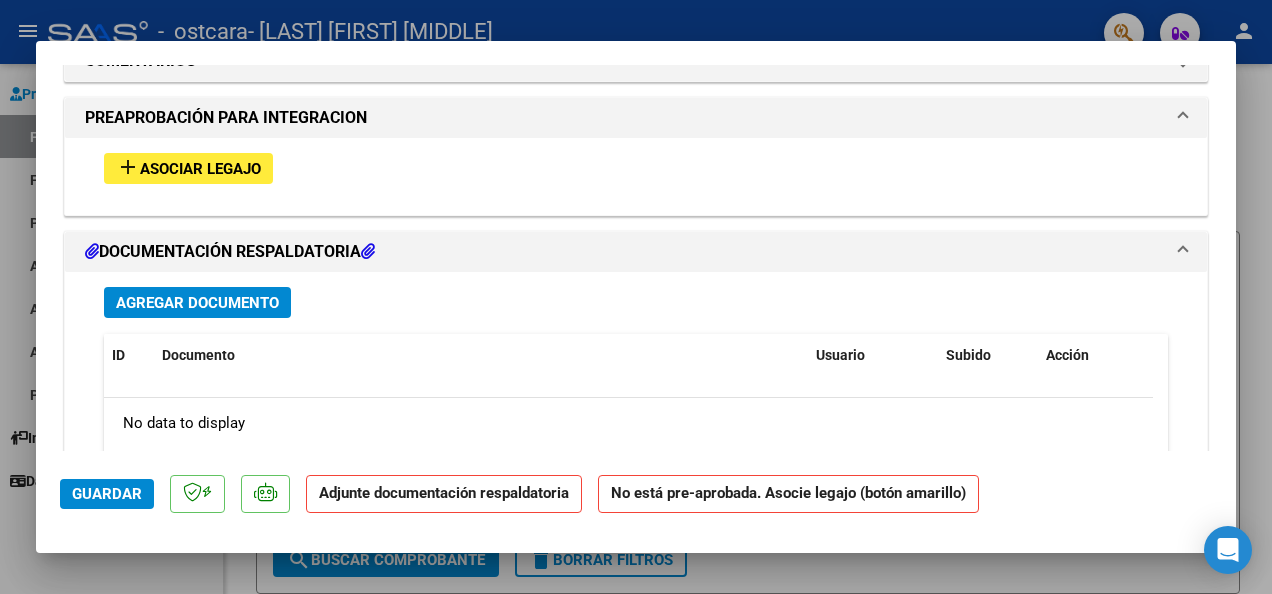 click on "Asociar Legajo" at bounding box center [200, 169] 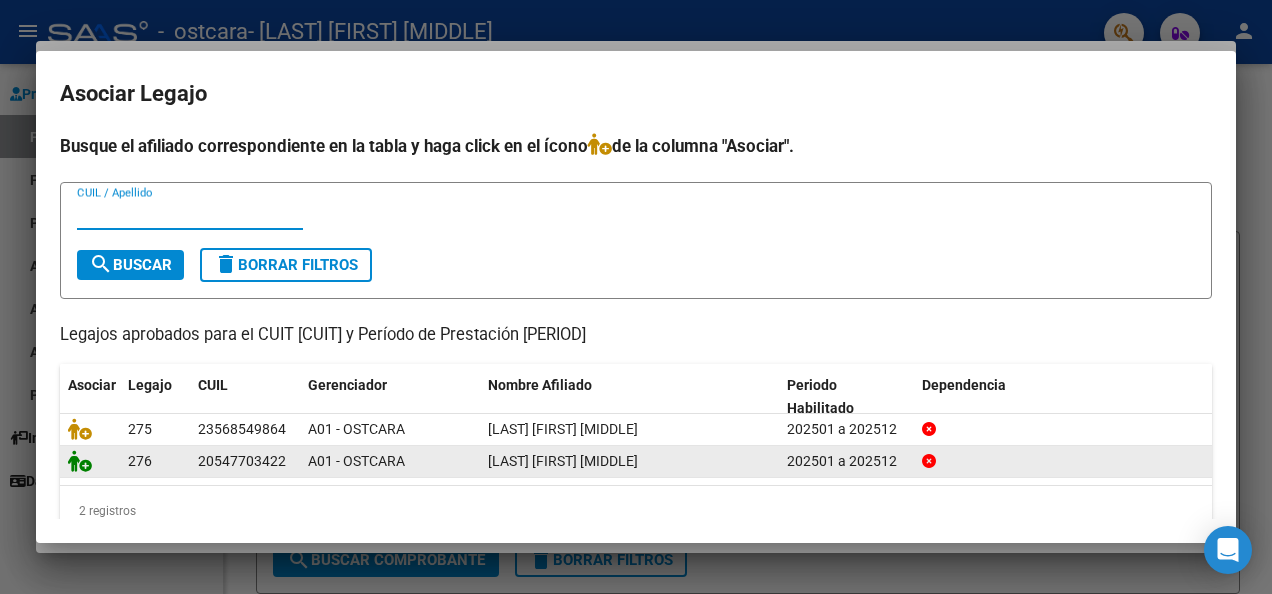 click 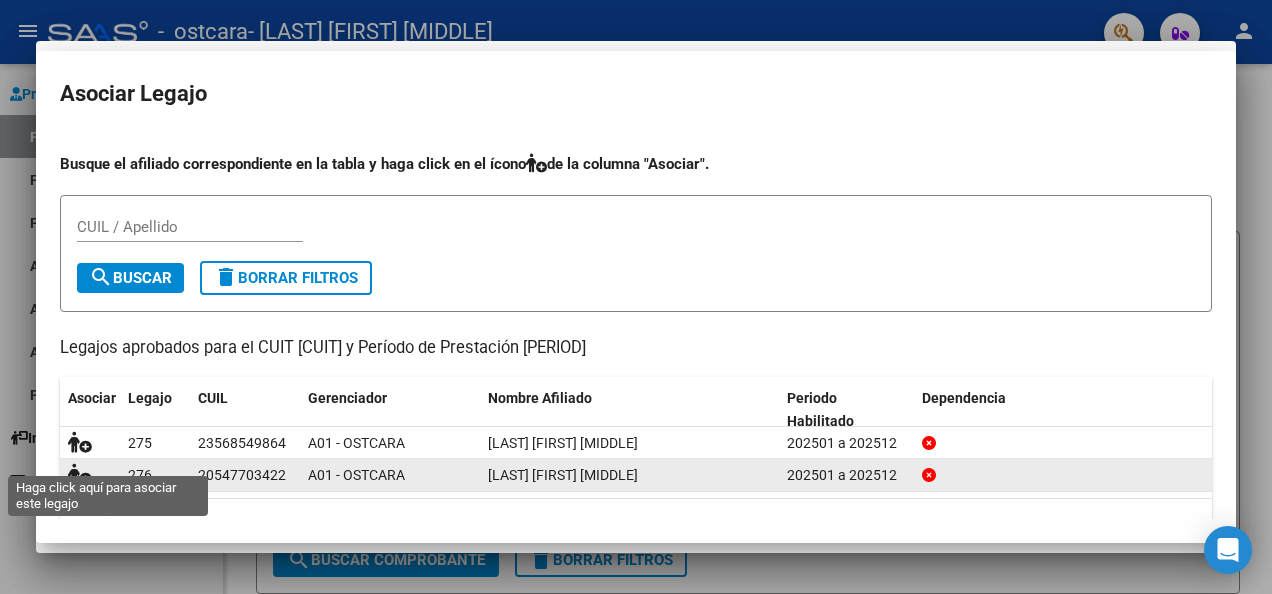 scroll, scrollTop: 1819, scrollLeft: 0, axis: vertical 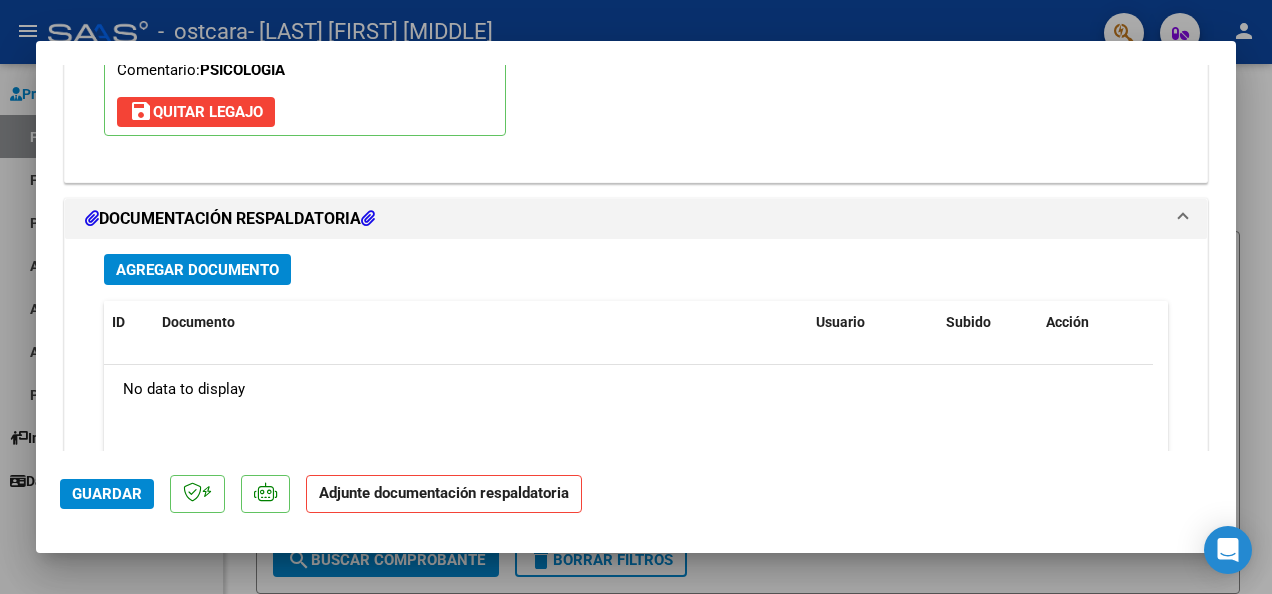 click on "Agregar Documento" at bounding box center (197, 270) 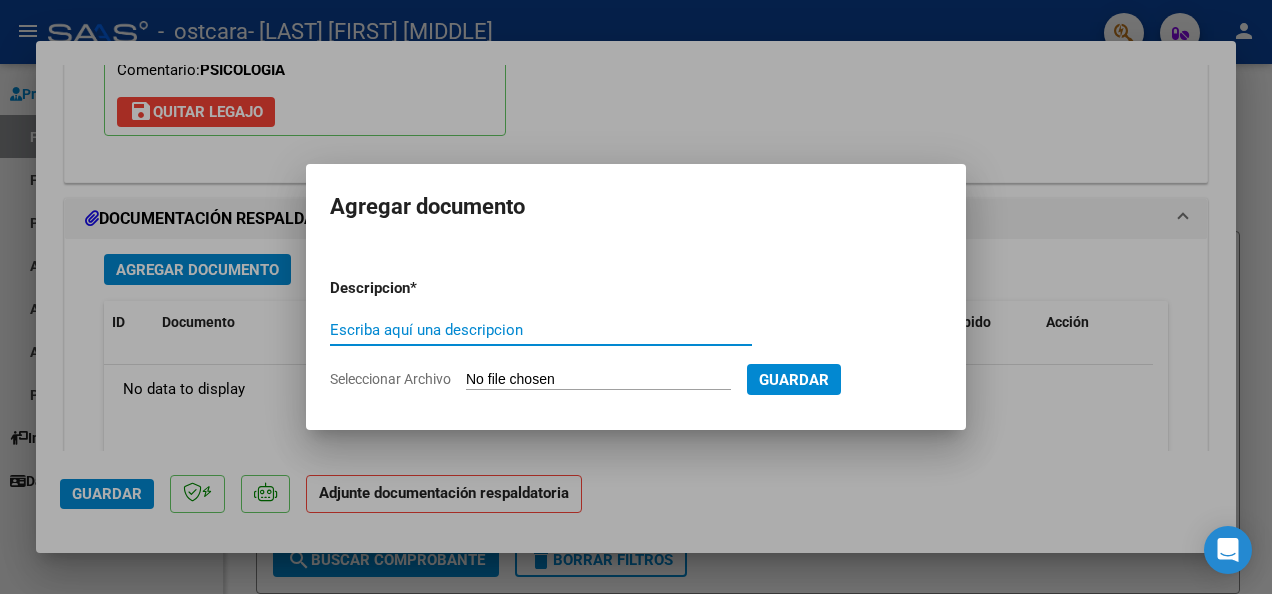 click on "Escriba aquí una descripcion" at bounding box center [541, 330] 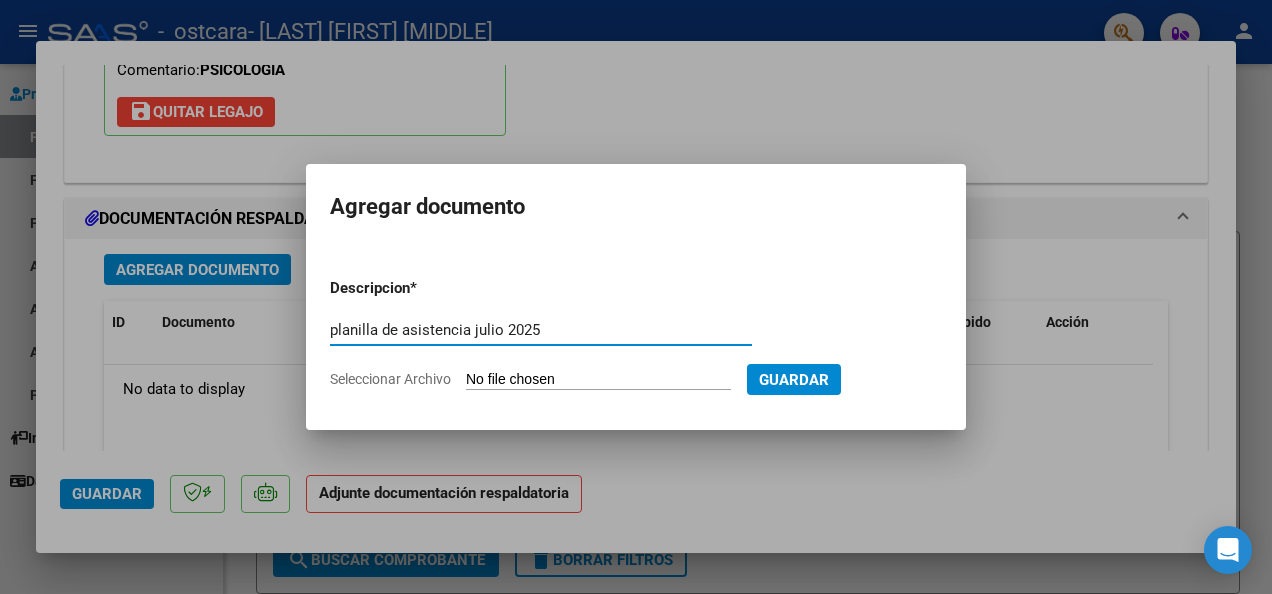 type on "planilla de asistencia julio 2025" 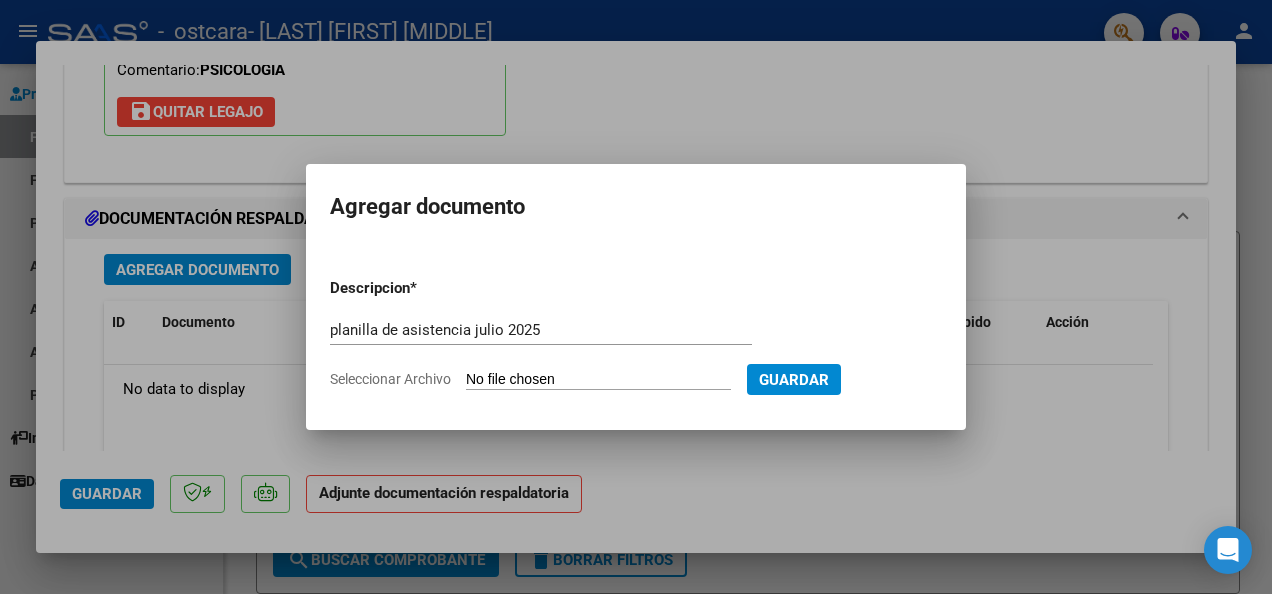 type on "C:\fakepath\[LAST] [FIRST] [MONTH] [DAY] .pdf" 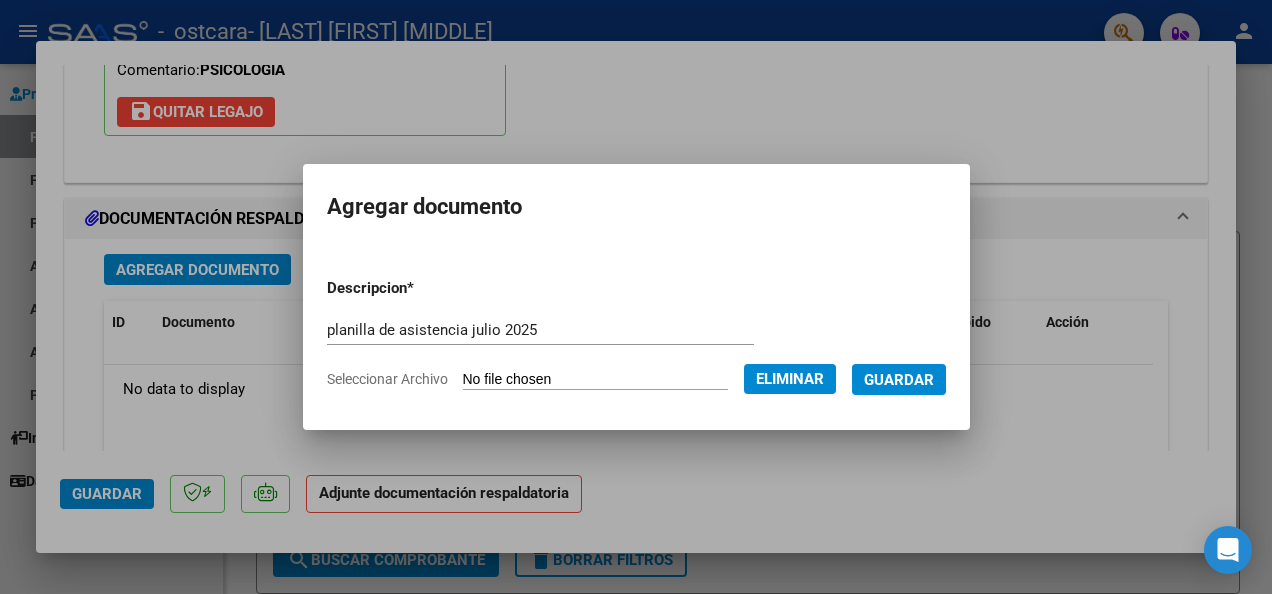 click on "Guardar" at bounding box center [899, 380] 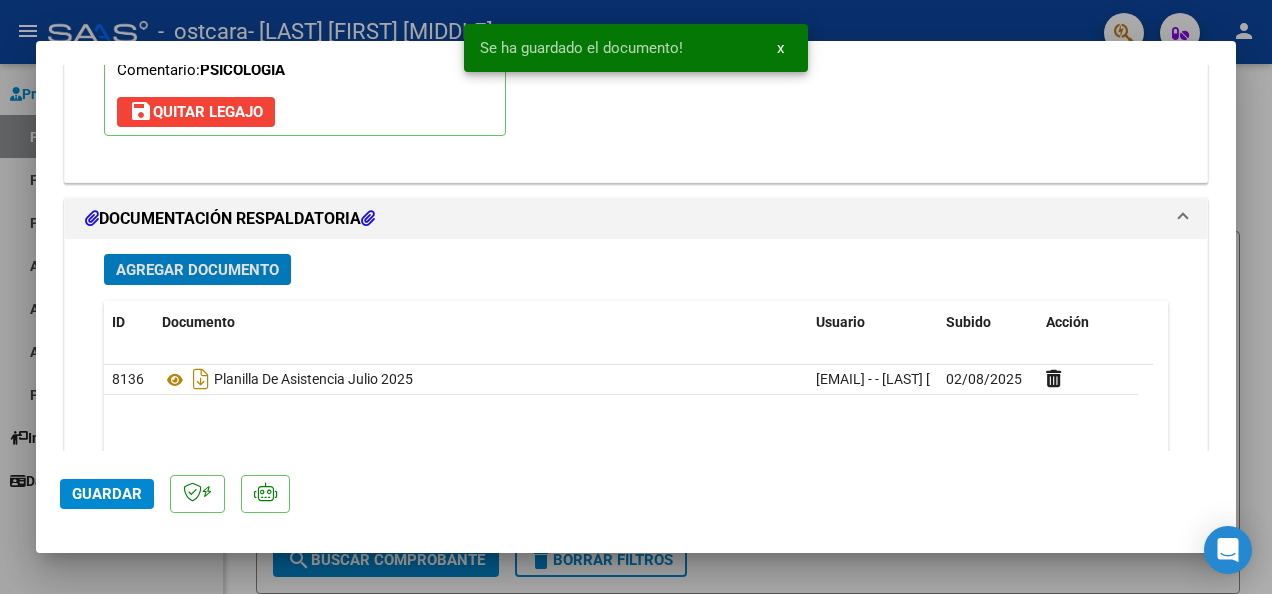 click on "Guardar" 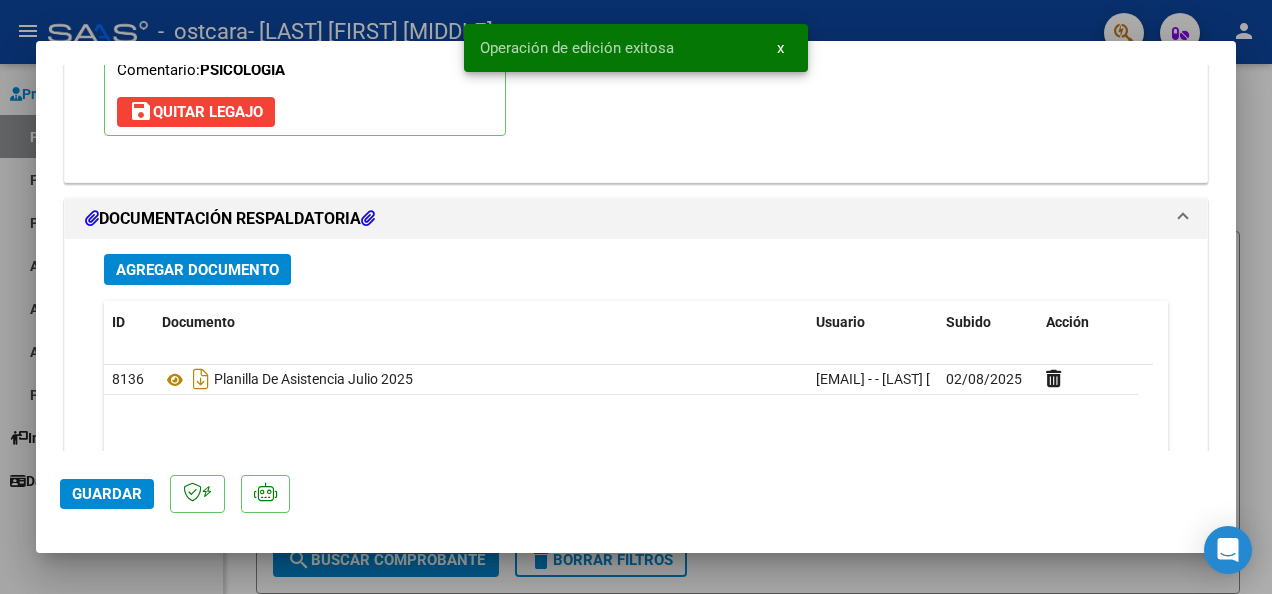 click on "x" at bounding box center [780, 48] 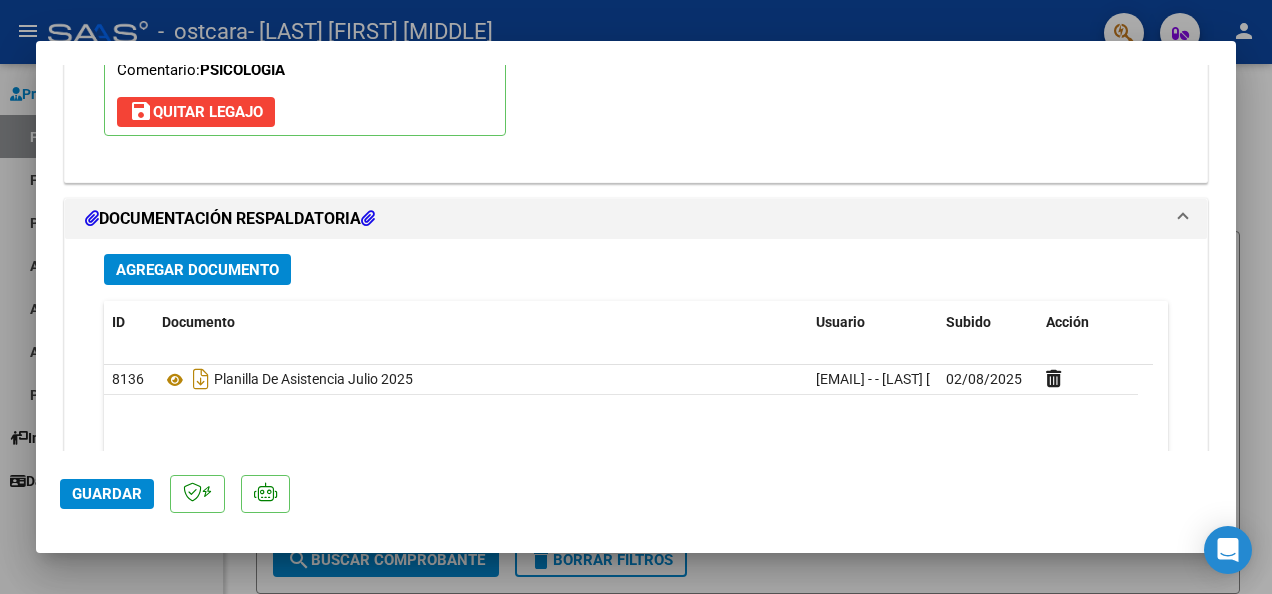 click at bounding box center [636, 297] 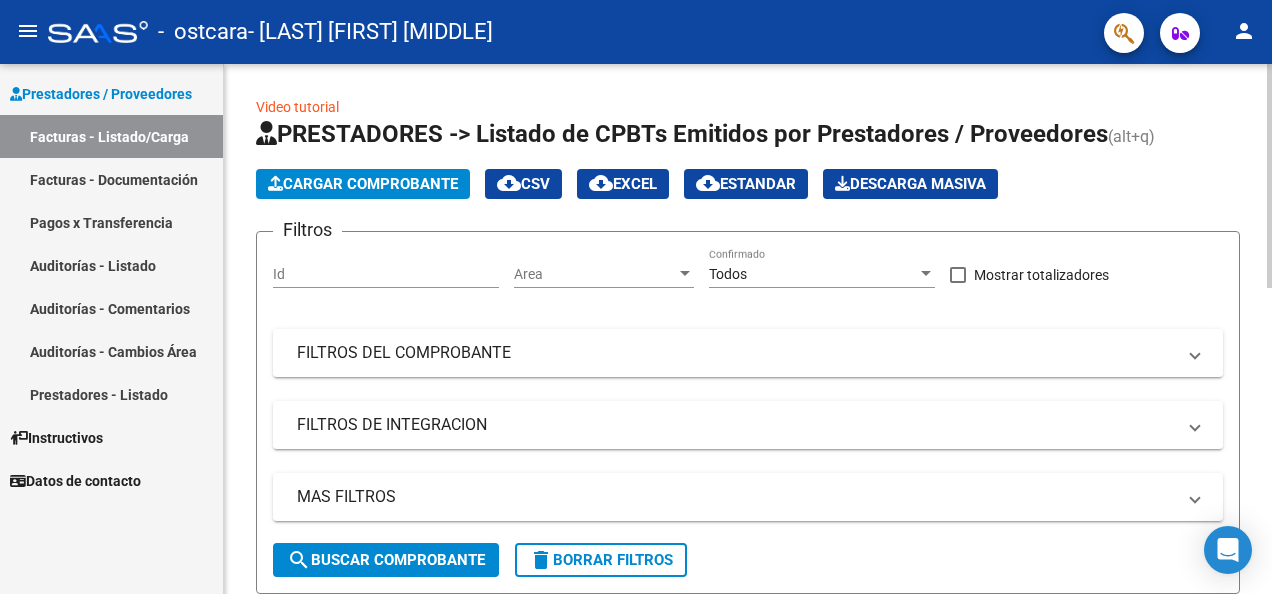 click on "Cargar Comprobante" 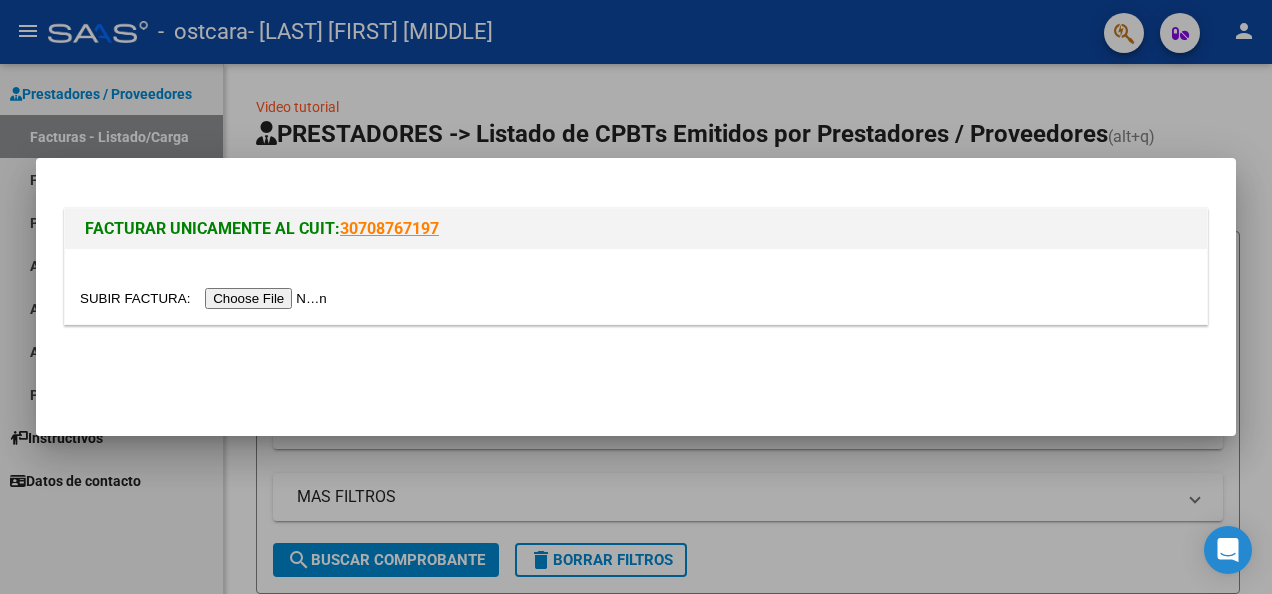 click at bounding box center [206, 298] 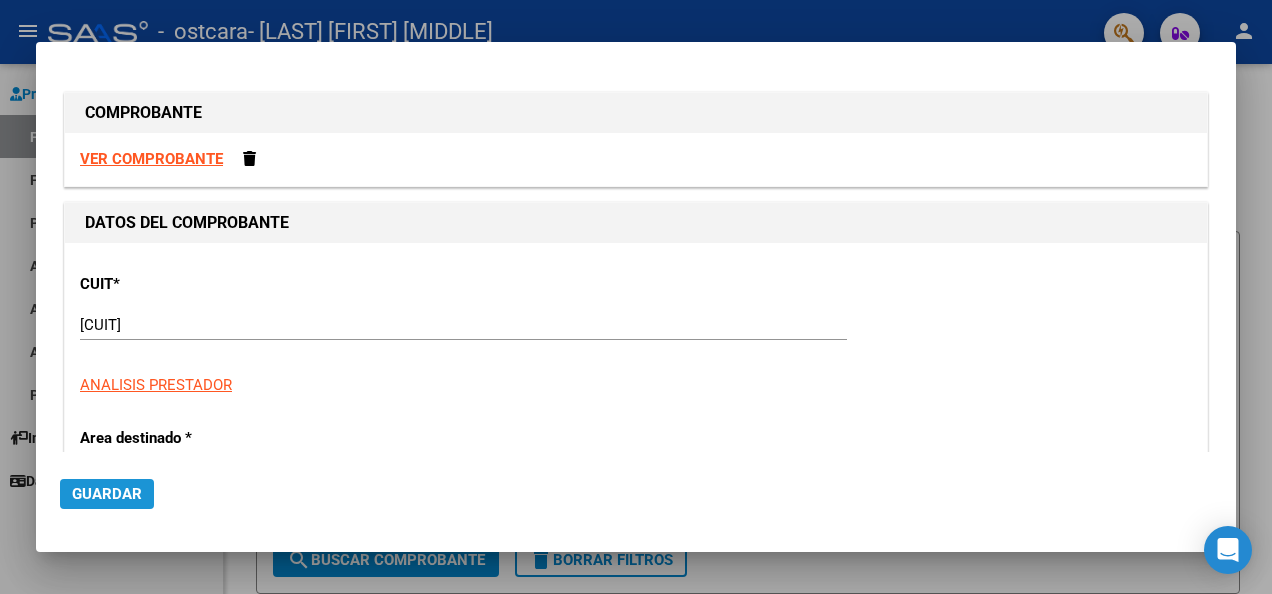 click on "Guardar" 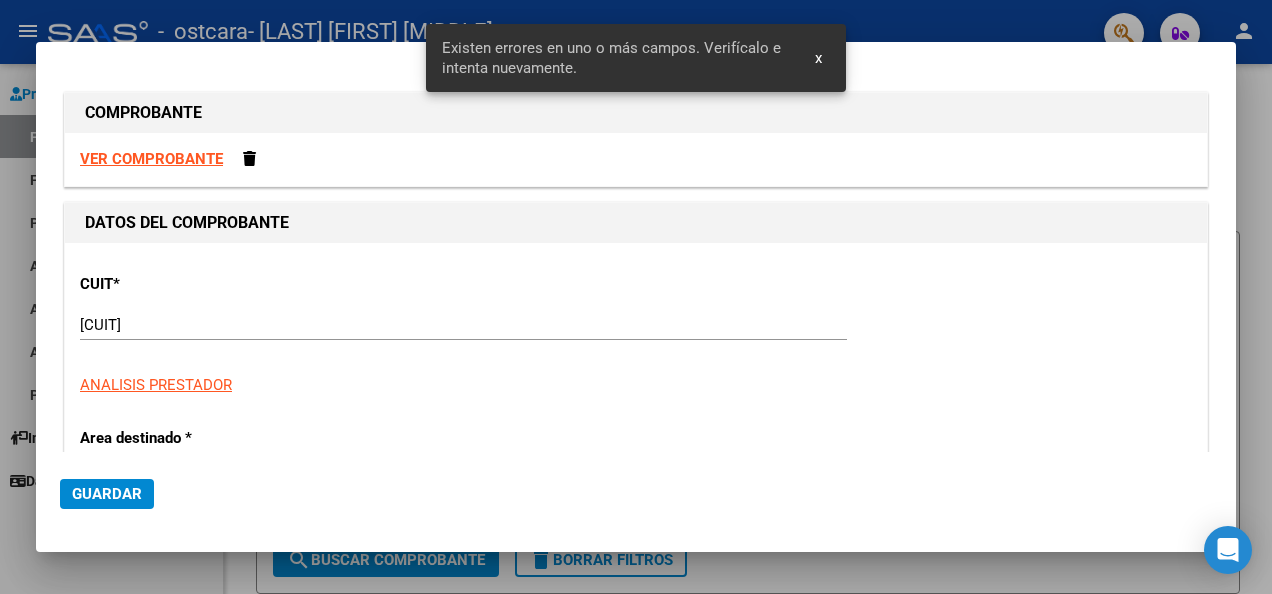 scroll, scrollTop: 389, scrollLeft: 0, axis: vertical 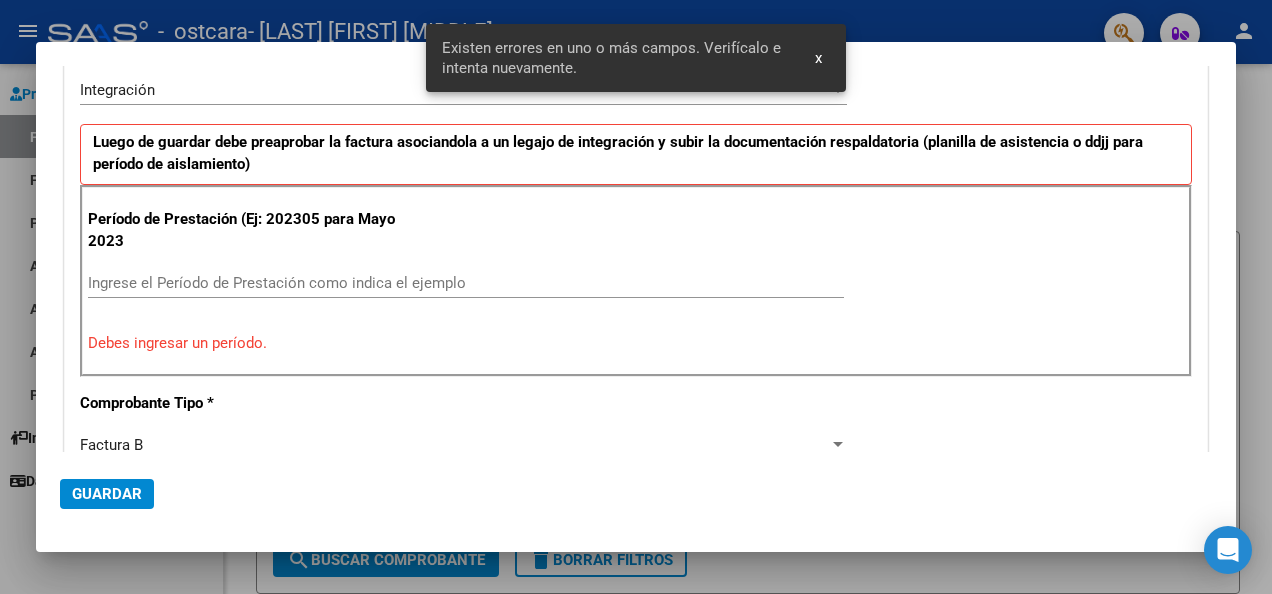 click on "Ingrese el Período de Prestación como indica el ejemplo" at bounding box center [466, 283] 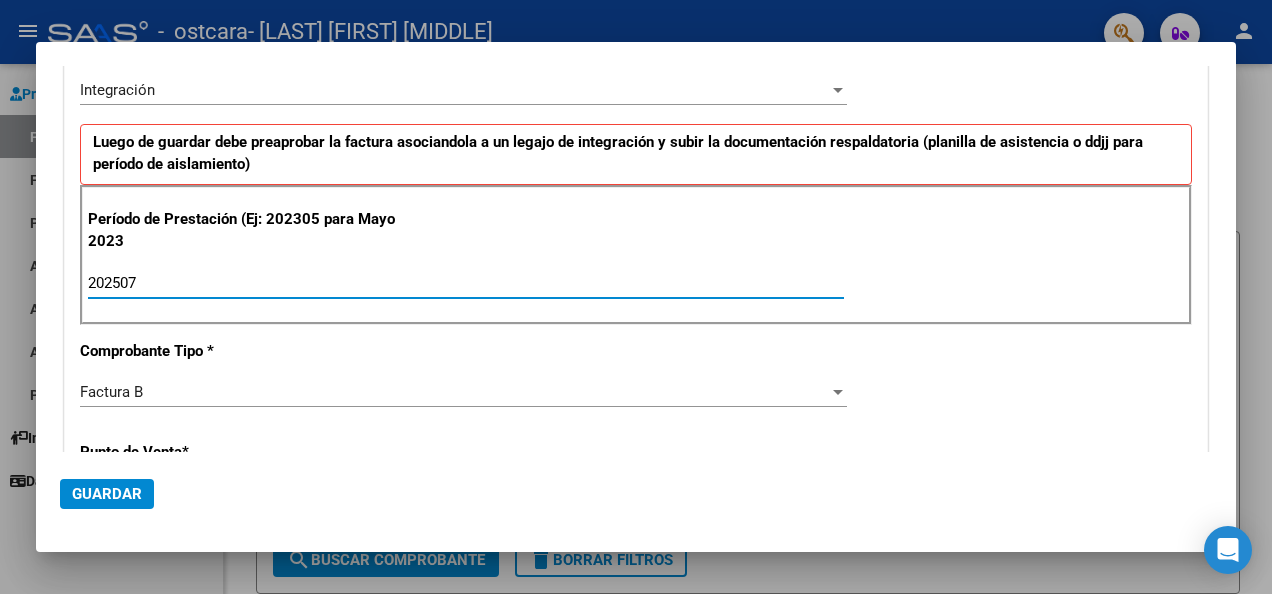 type on "202507" 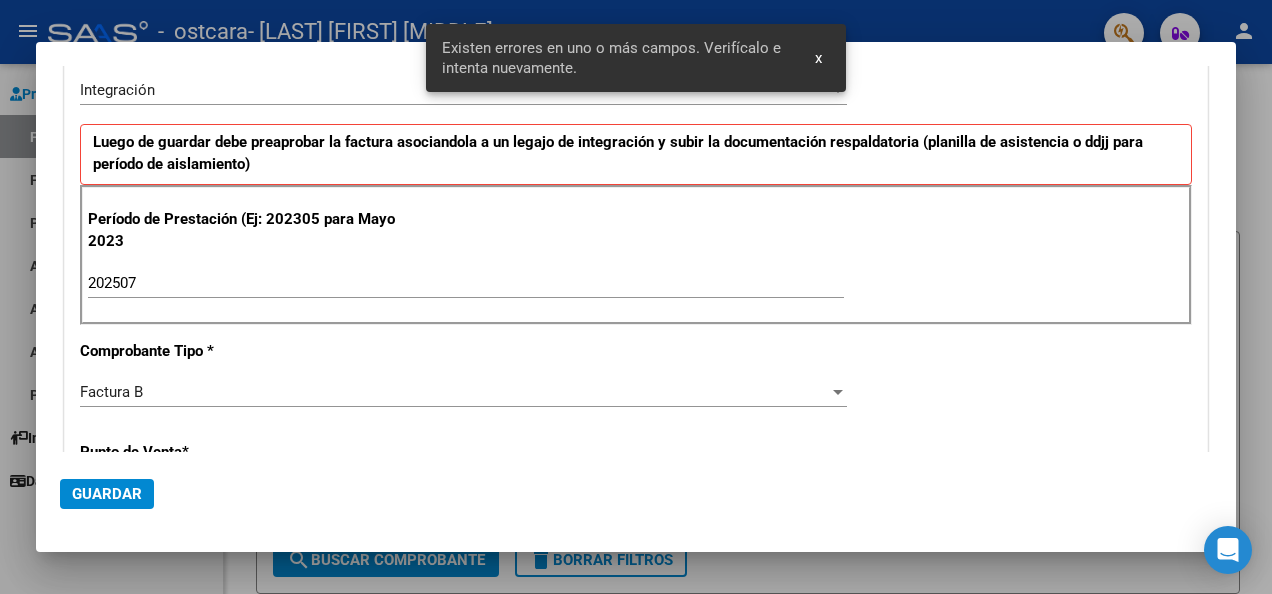 scroll, scrollTop: 718, scrollLeft: 0, axis: vertical 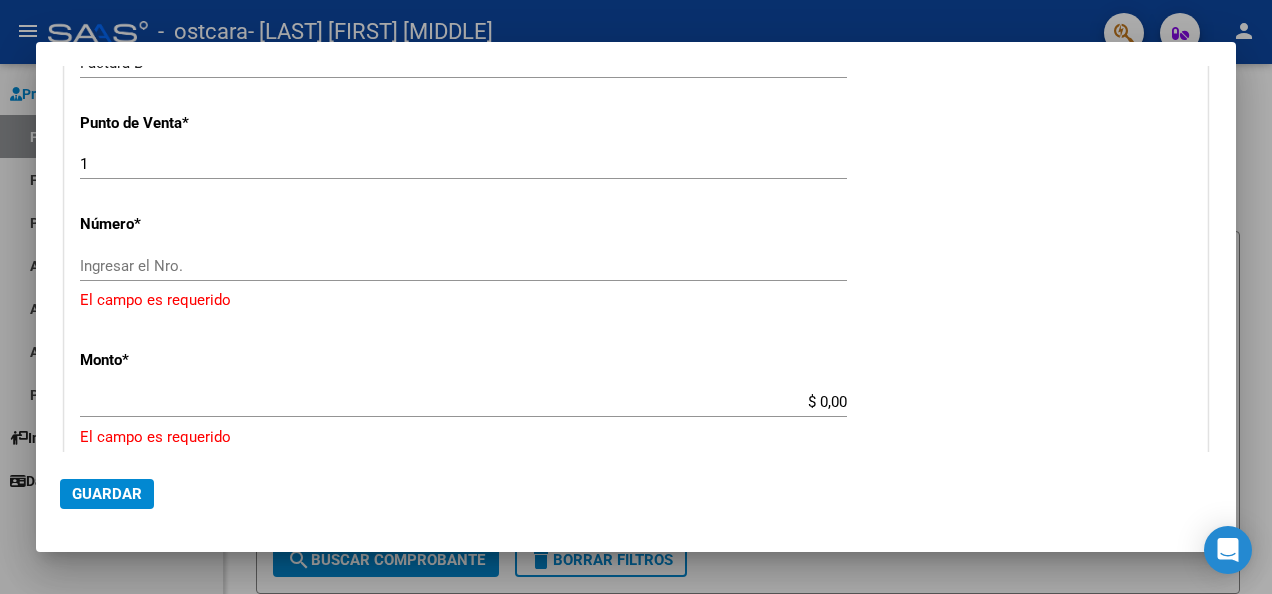 click at bounding box center [636, 297] 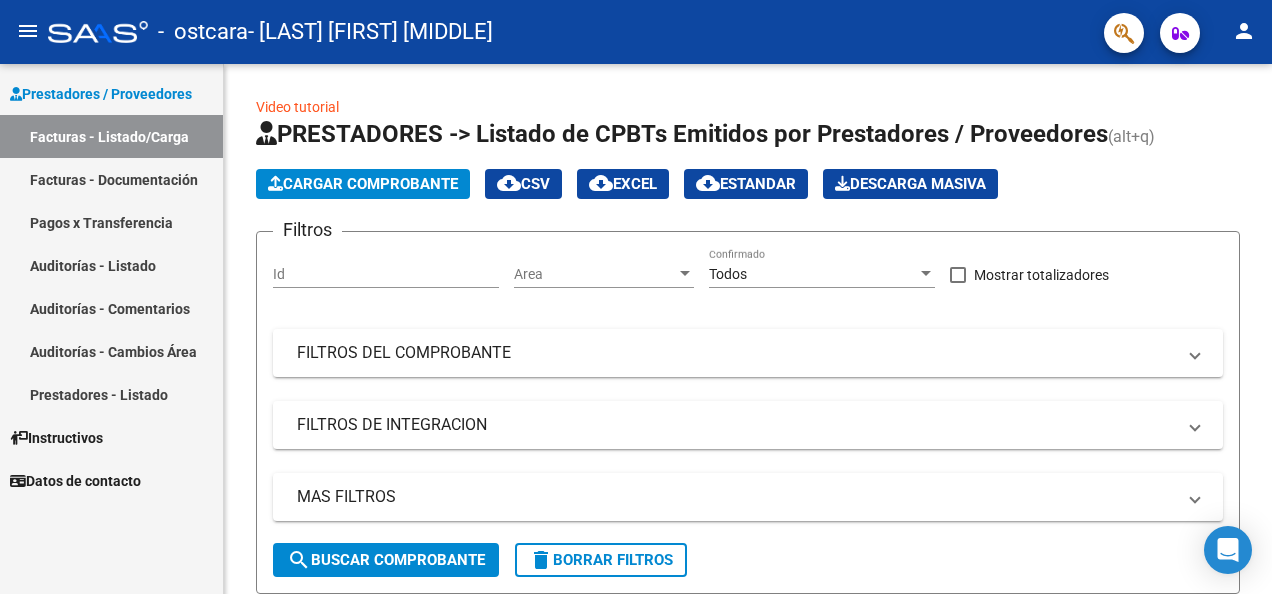 click on "Video tutorial   PRESTADORES -> Listado de CPBTs Emitidos por Prestadores / Proveedores (alt+q)   Cargar Comprobante
cloud_download  CSV  cloud_download  EXCEL  cloud_download  Estandar   Descarga Masiva
Filtros Id Area Area Todos Confirmado   Mostrar totalizadores   FILTROS DEL COMPROBANTE  Comprobante Tipo Comprobante Tipo Start date – End date Fec. Comprobante Desde / Hasta Días Emisión Desde(cant. días) Días Emisión Hasta(cant. días) CUIT / Razón Social Pto. Venta Nro. Comprobante Código SSS CAE Válido CAE Válido Todos Cargado Módulo Hosp. Todos Tiene facturacion Apócrifa Hospital Refes  FILTROS DE INTEGRACION  Período De Prestación Campos del Archivo de Rendición Devuelto x SSS (dr_envio) Todos Rendido x SSS (dr_envio) Tipo de Registro Tipo de Registro Período Presentación Período Presentación Campos del Legajo Asociado (preaprobación) Afiliado Legajo (cuil/nombre) Todos Solo facturas preaprobadas  MAS FILTROS  Todos Con Doc. Respaldatoria Todos Con Trazabilidad Todos – – 1" 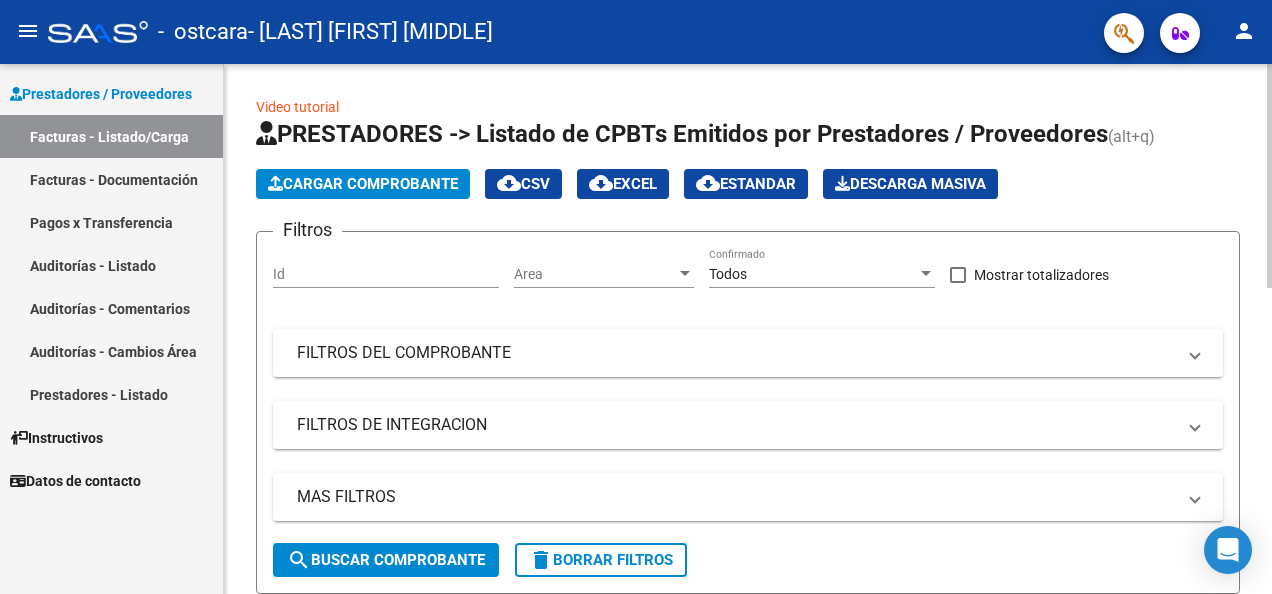 click on "Cargar Comprobante" 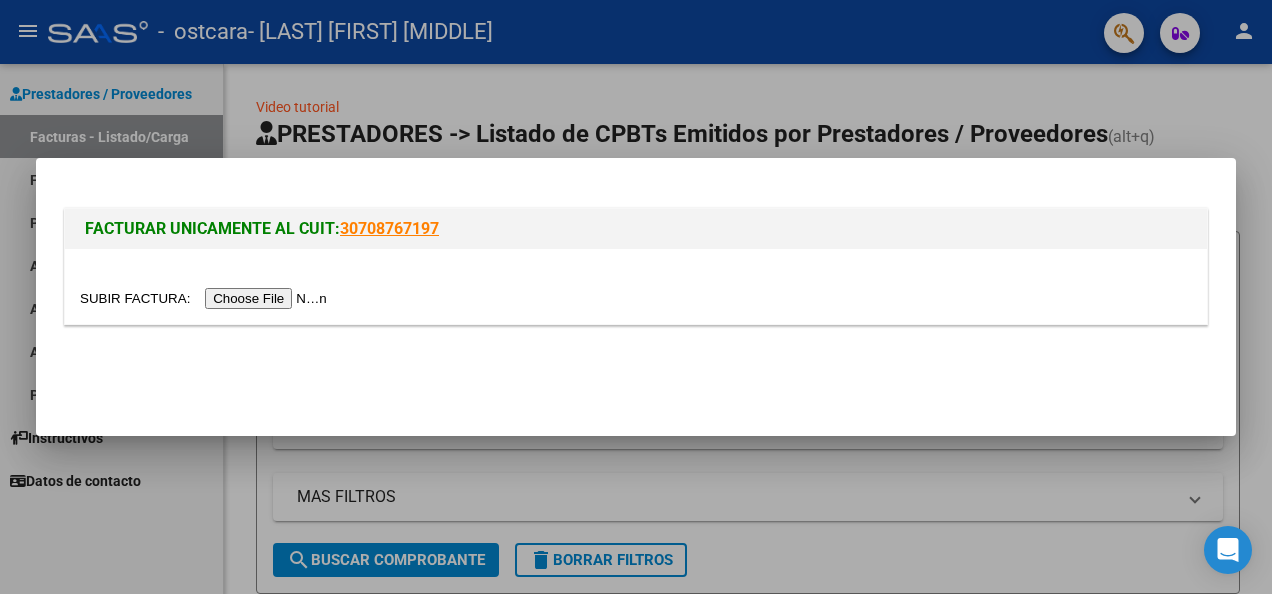 click at bounding box center [206, 298] 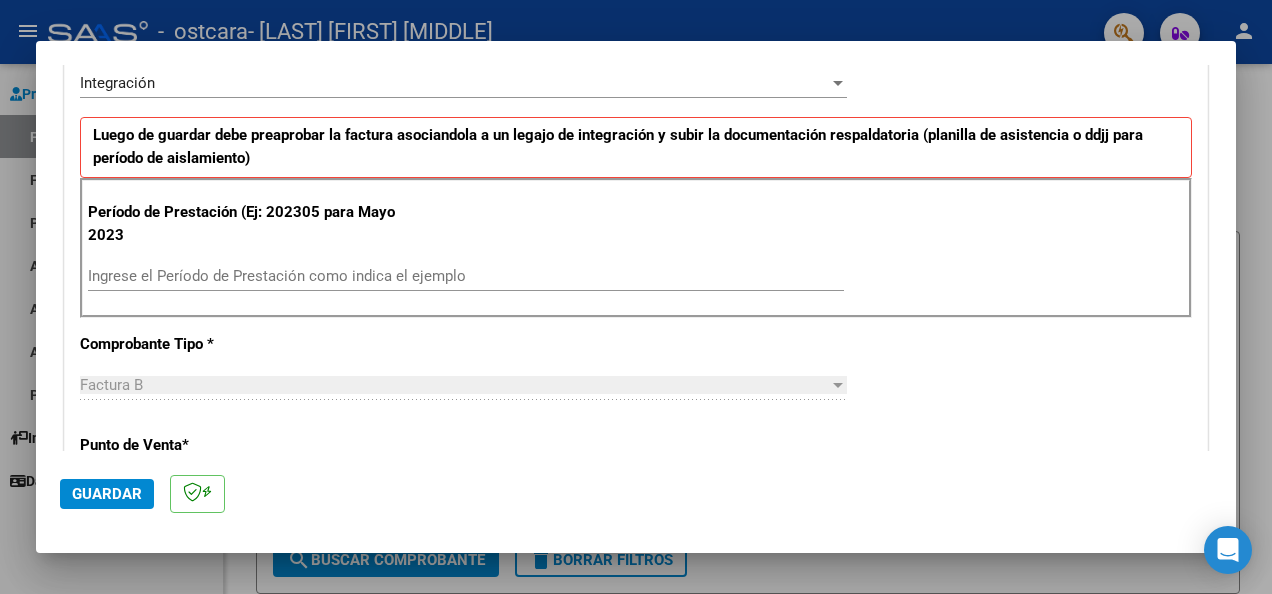 scroll, scrollTop: 496, scrollLeft: 0, axis: vertical 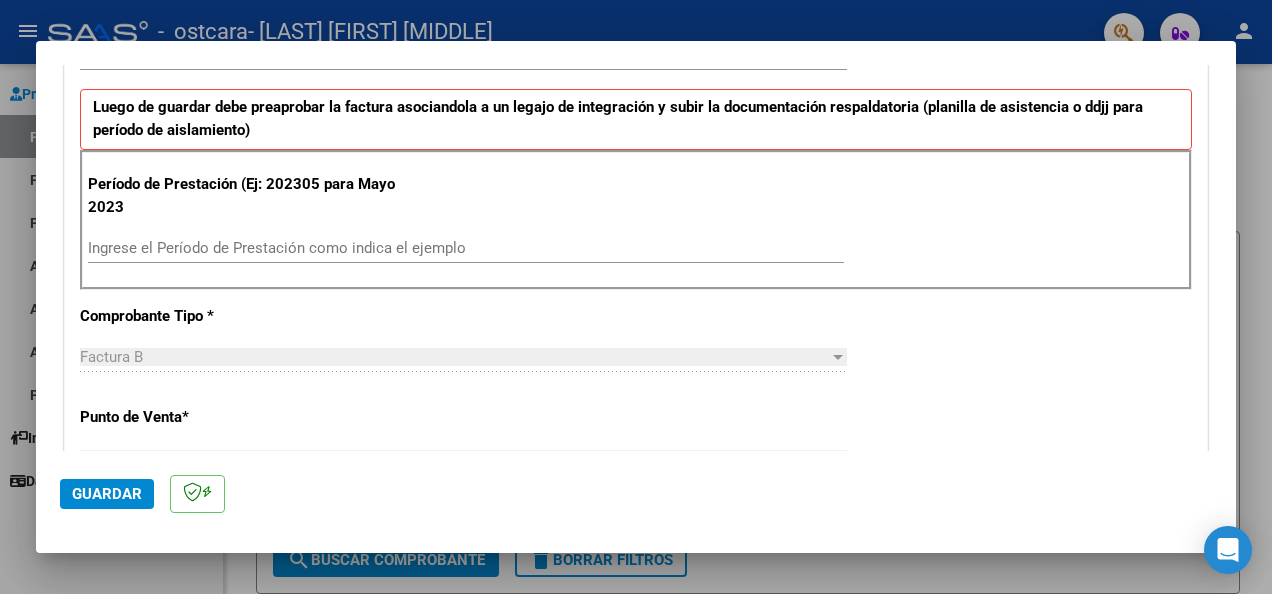 click on "Ingrese el Período de Prestación como indica el ejemplo" at bounding box center (466, 248) 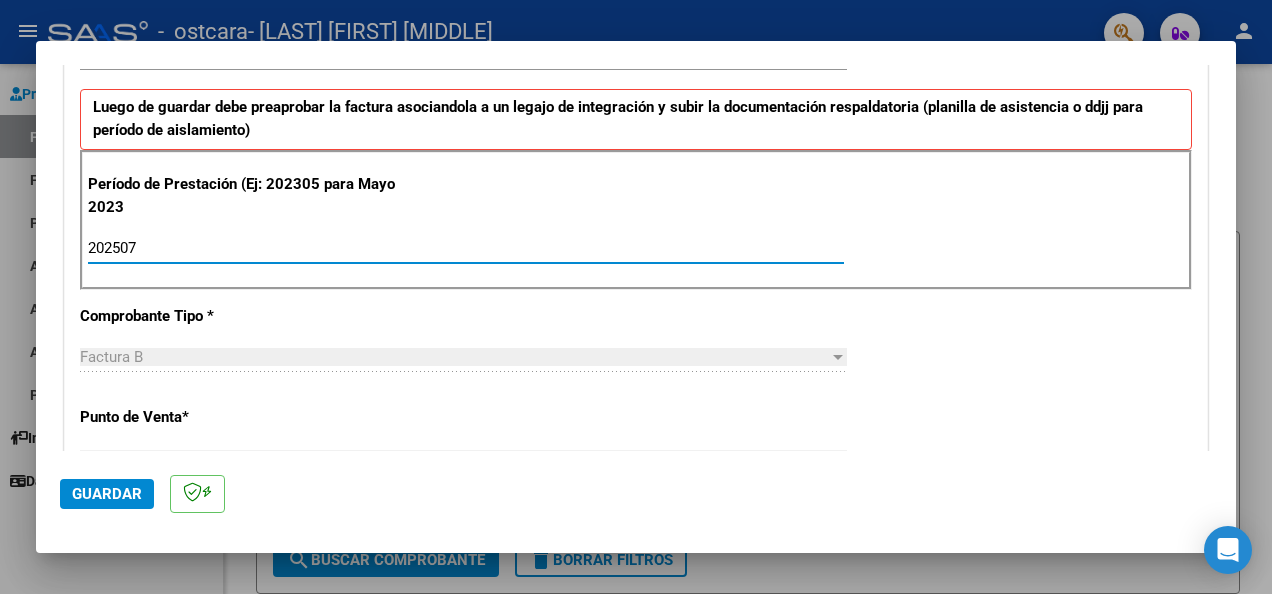 type on "202507" 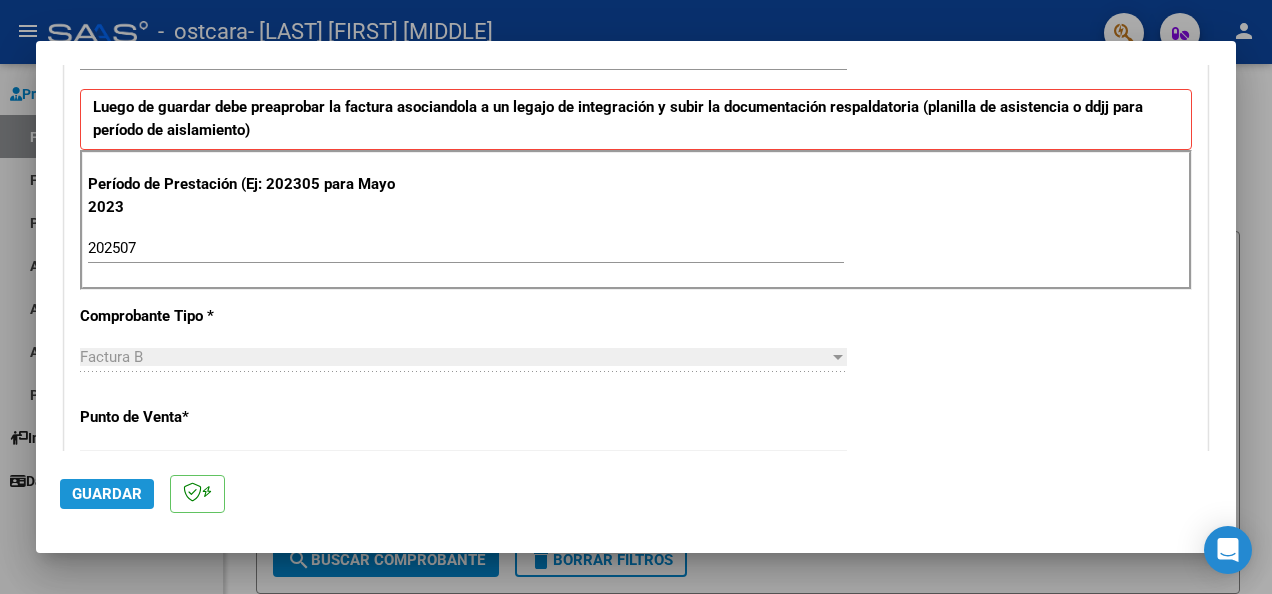 click on "Guardar" 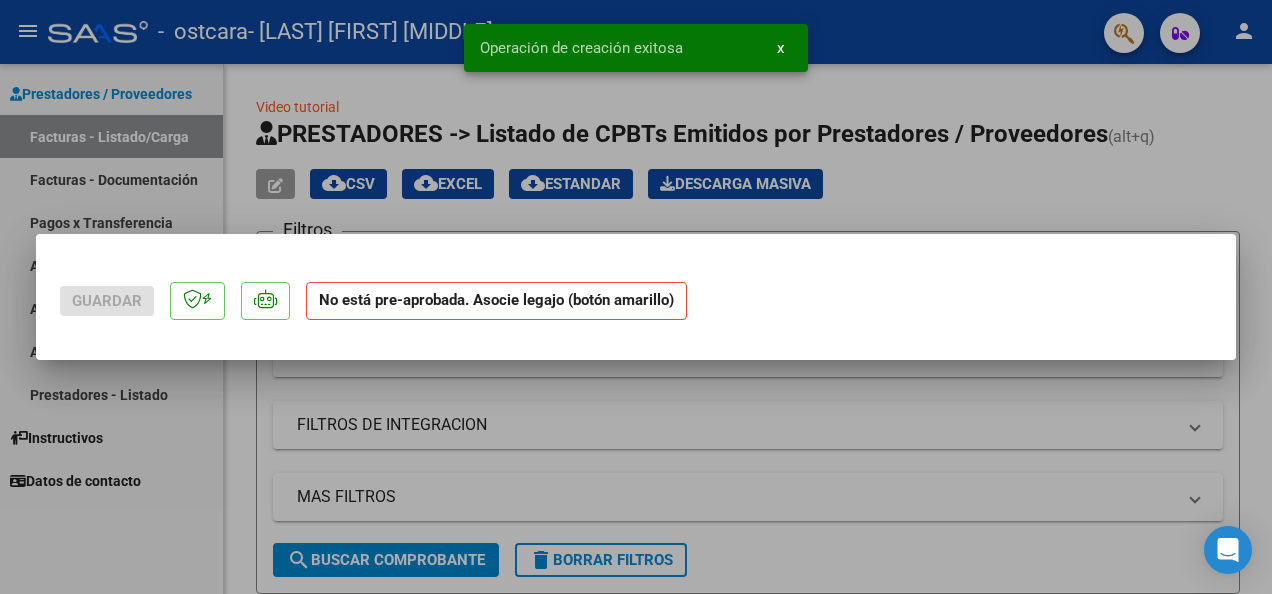 scroll, scrollTop: 0, scrollLeft: 0, axis: both 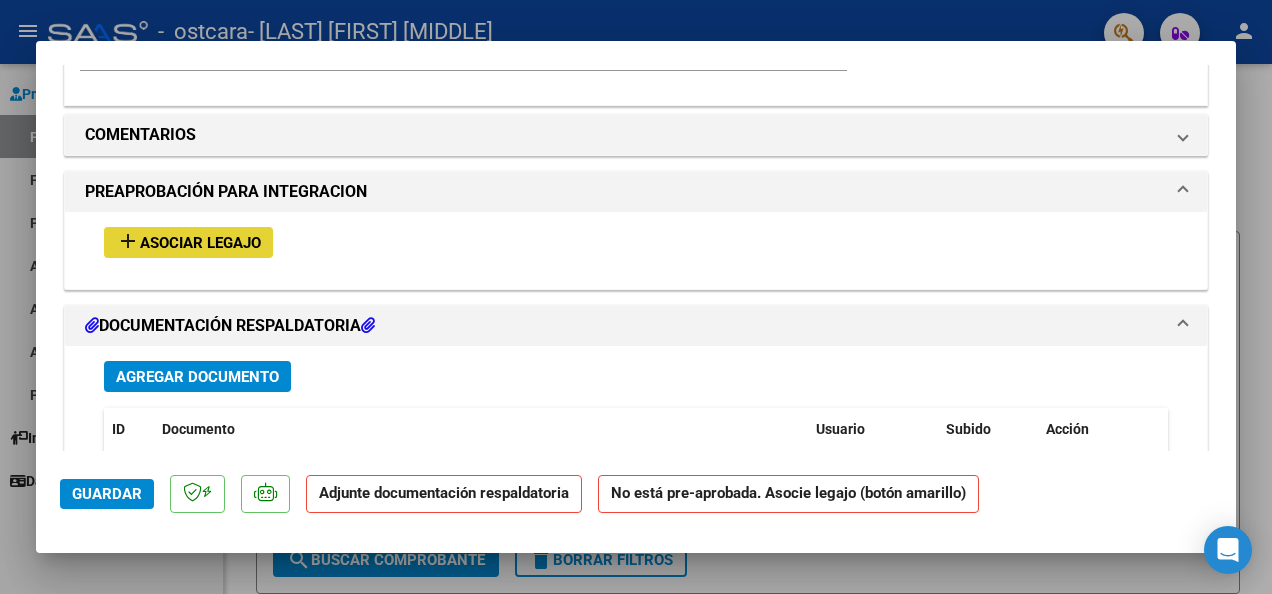 click on "Asociar Legajo" at bounding box center (200, 243) 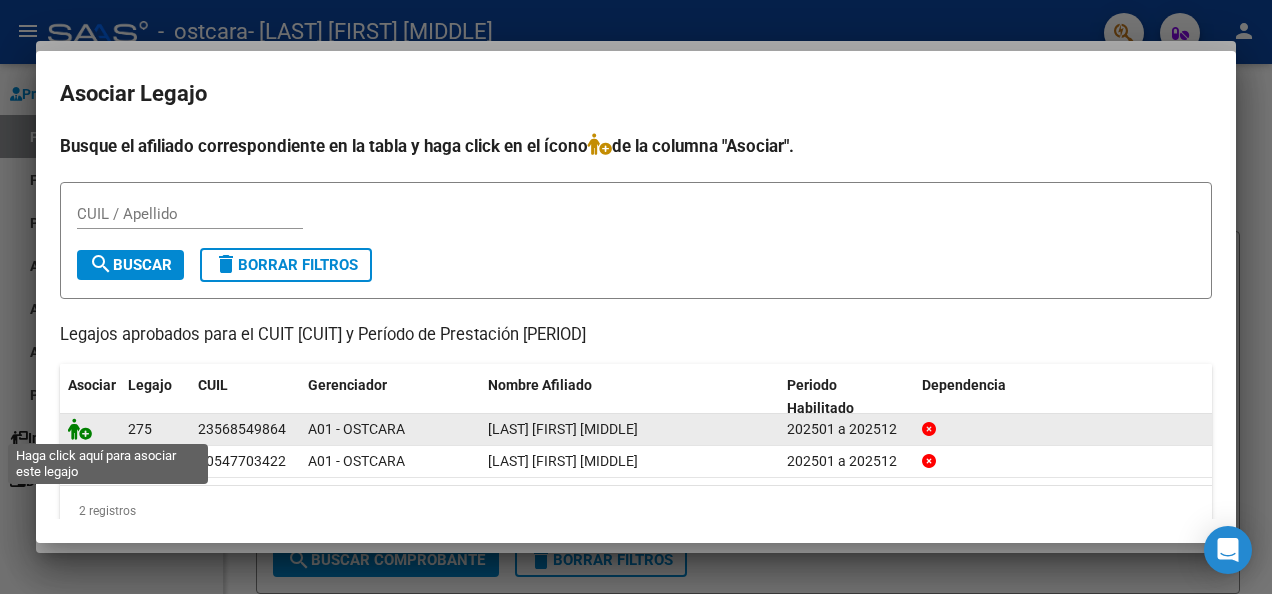 click 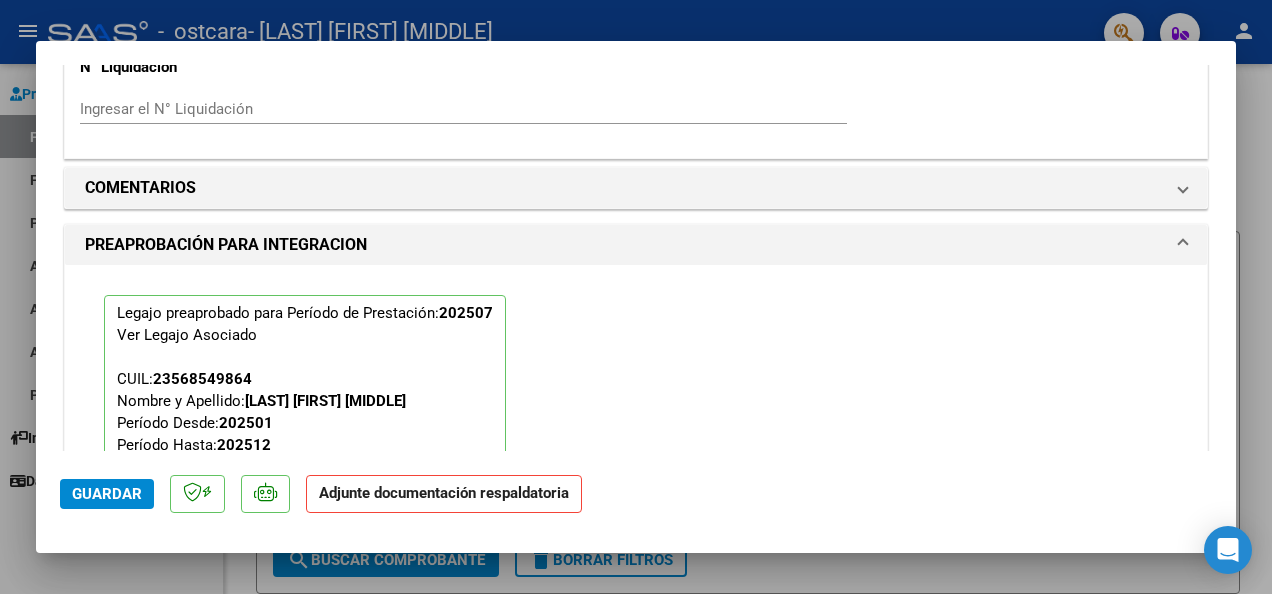 scroll, scrollTop: 1744, scrollLeft: 0, axis: vertical 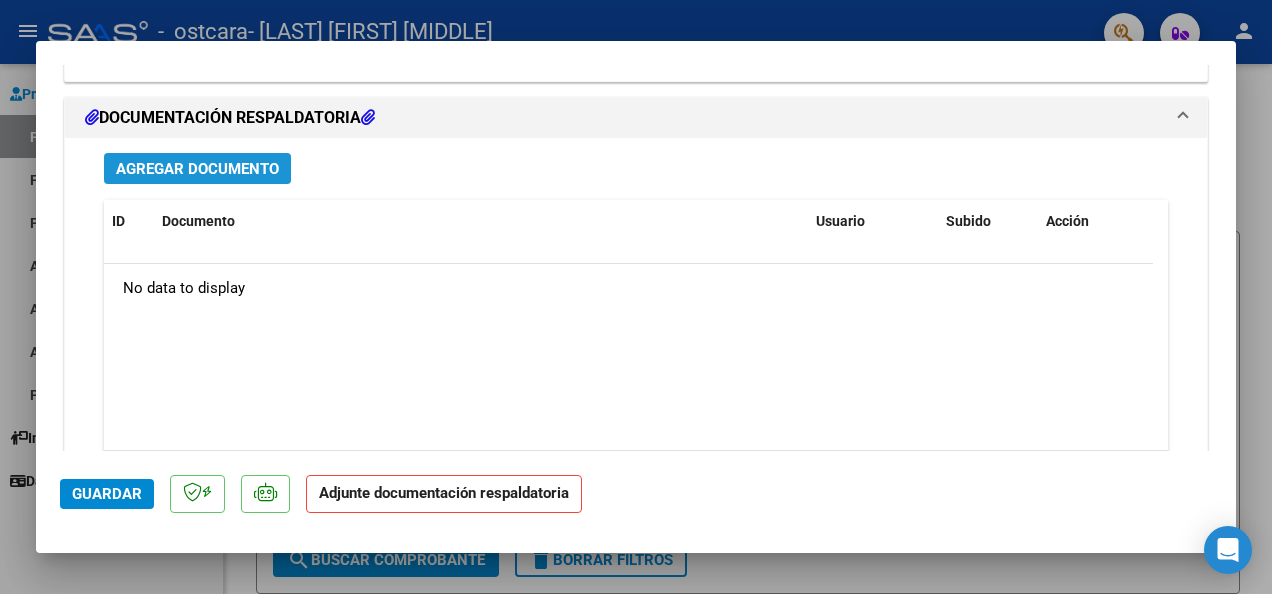 click on "Agregar Documento" at bounding box center (197, 169) 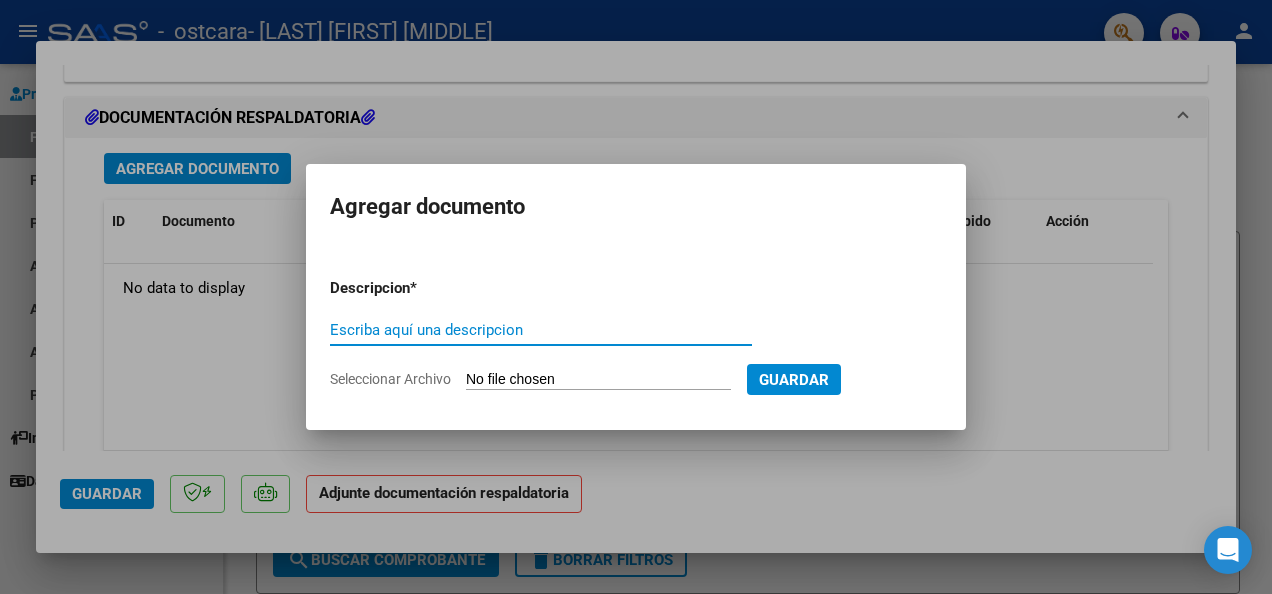 click on "Escriba aquí una descripcion" at bounding box center (541, 330) 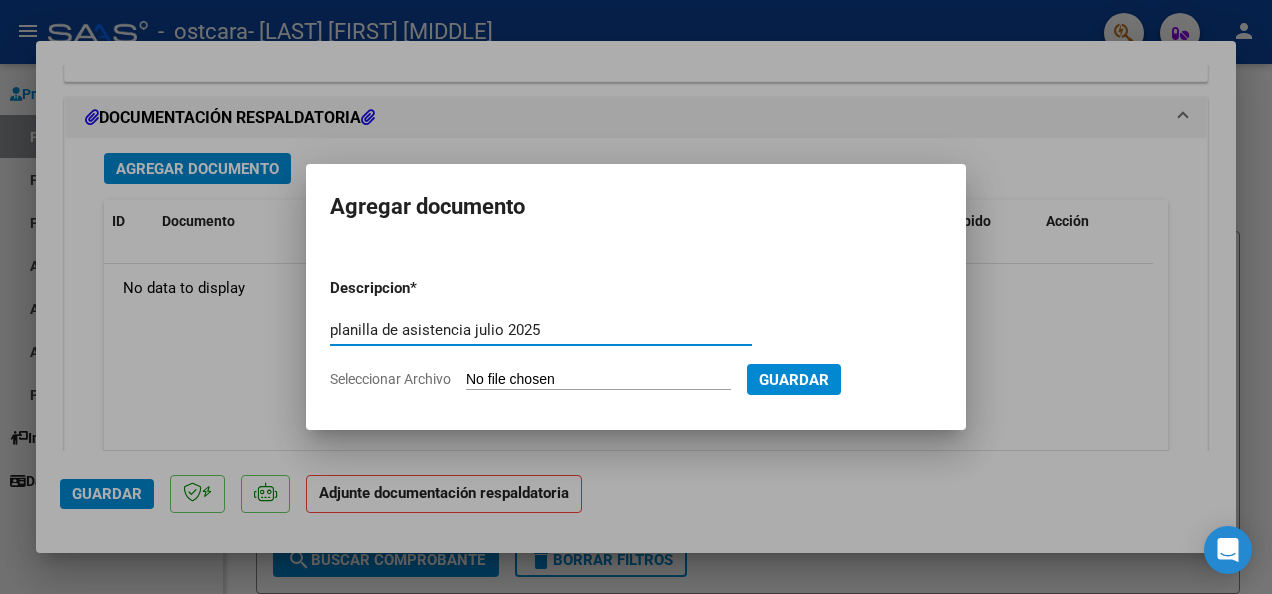 type on "planilla de asistencia julio 2025" 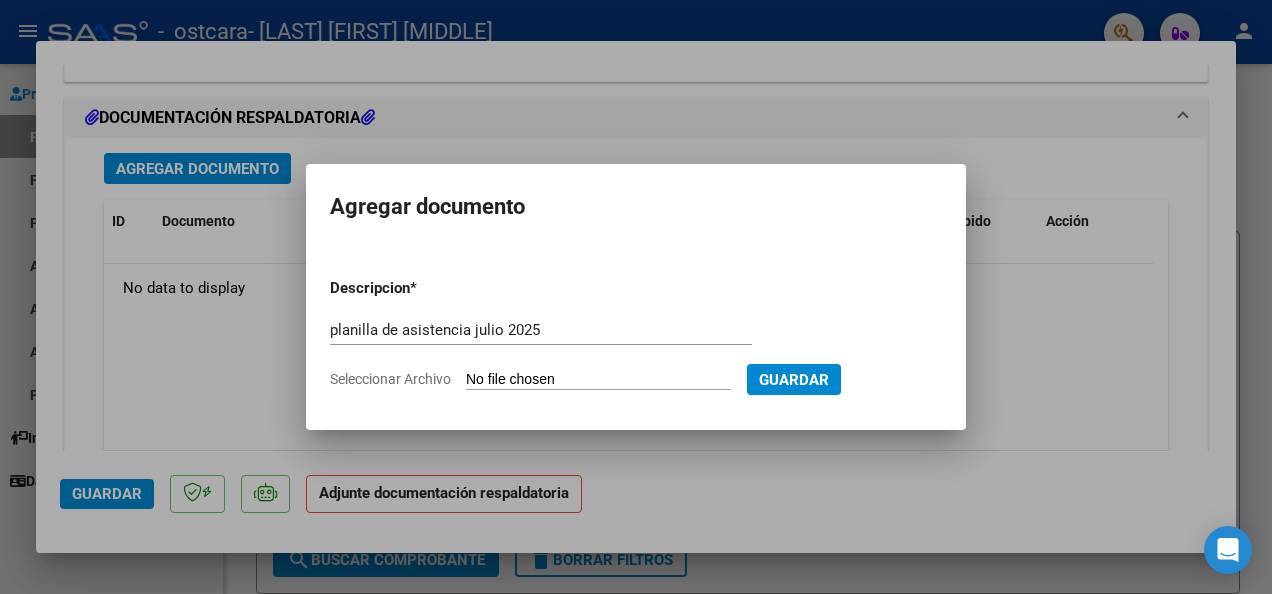 type on "C:\fakepath\[LAST] [FIRST] [MONTH] [DAY] .pdf" 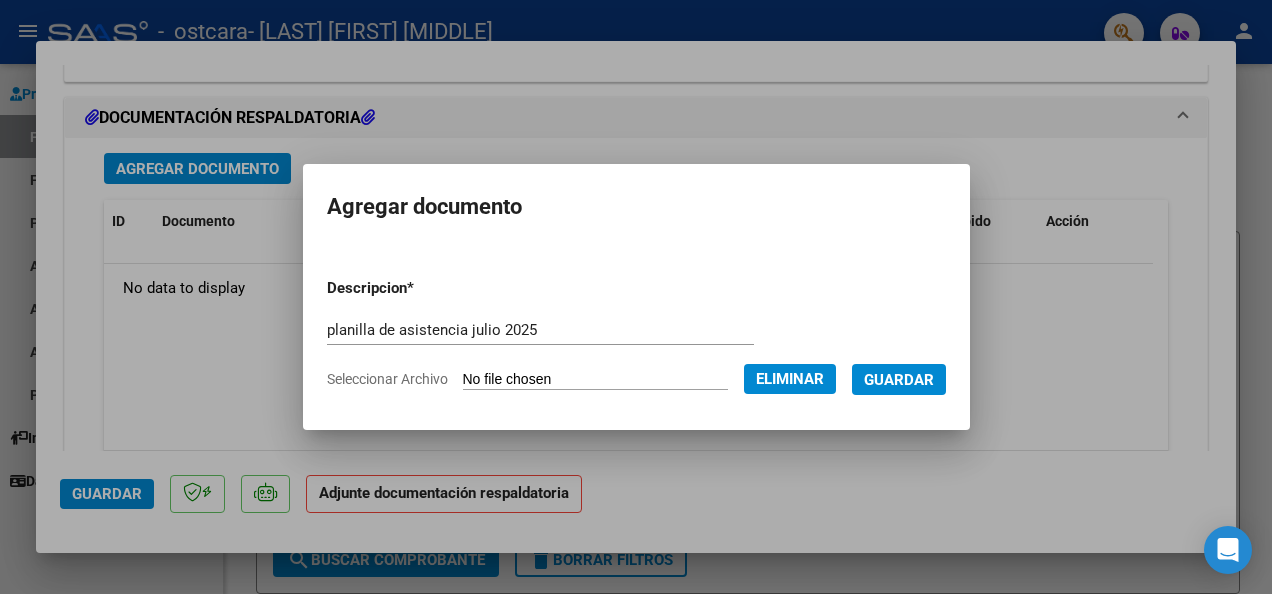 click on "Guardar" at bounding box center (899, 379) 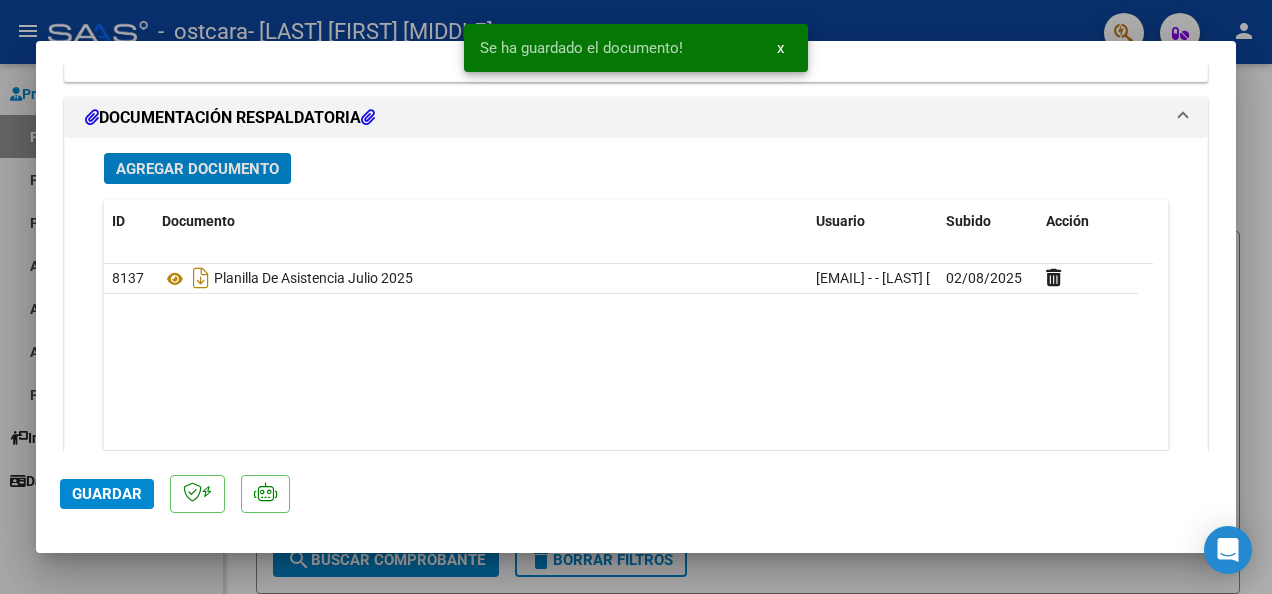 click on "Guardar" 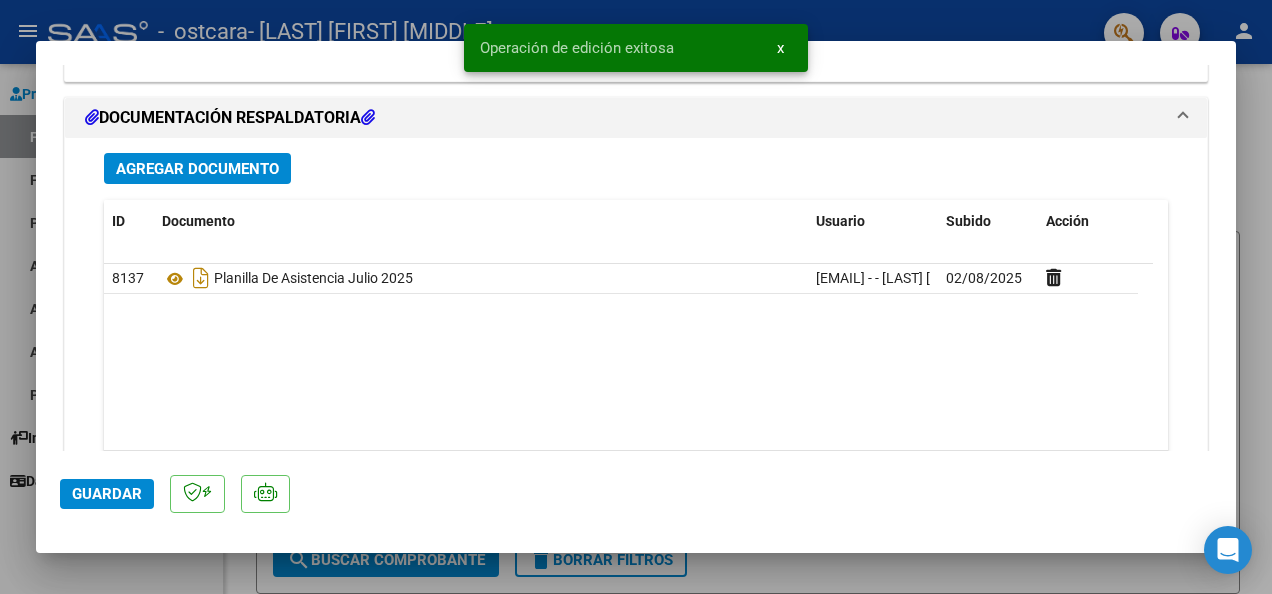 click on "x" at bounding box center [780, 48] 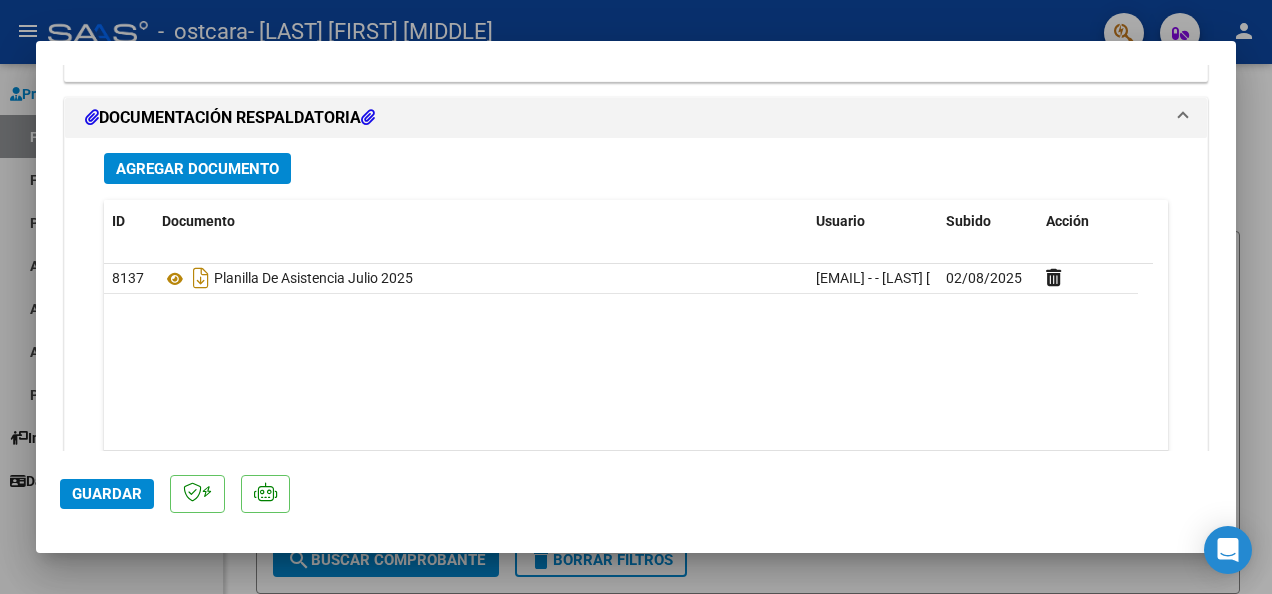 click on "menu -   ostcara   - [LAST] [FIRST] [MIDDLE] person    Prestadores / Proveedores Facturas - Listado/Carga Facturas - Documentación Pagos x Transferencia Auditorías - Listado Auditorías - Comentarios Auditorías - Cambios Área Prestadores - Listado    Instructivos    Datos de contacto  Video tutorial   PRESTADORES -> Listado de CPBTs Emitidos por Prestadores / Proveedores (alt+q)
cloud_download  CSV  cloud_download  EXCEL  cloud_download  Estandar   Descarga Masiva
Filtros Id Area Area Todos Confirmado   Mostrar totalizadores   FILTROS DEL COMPROBANTE  Comprobante Tipo Comprobante Tipo Start date – End date Fec. Comprobante Desde / Hasta Días Emisión Desde(cant. días) Días Emisión Hasta(cant. días) CUIT / Razón Social Pto. Venta Nro. Comprobante Código SSS CAE Válido CAE Válido Todos Cargado Módulo Hosp. Todos Tiene facturacion Apócrifa Hospital Refes  FILTROS DE INTEGRACION  Período De Prestación Campos del Archivo de Rendición Devuelto x SSS (dr_envio) Todos Todos Todos Op" at bounding box center [636, 297] 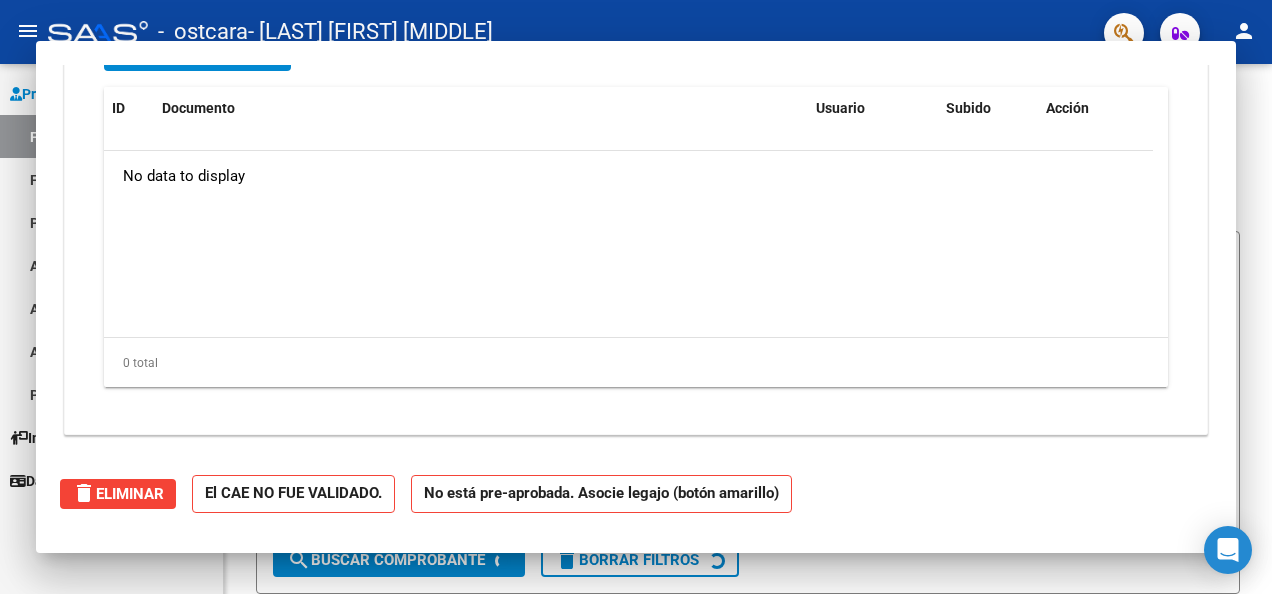 scroll, scrollTop: 0, scrollLeft: 0, axis: both 